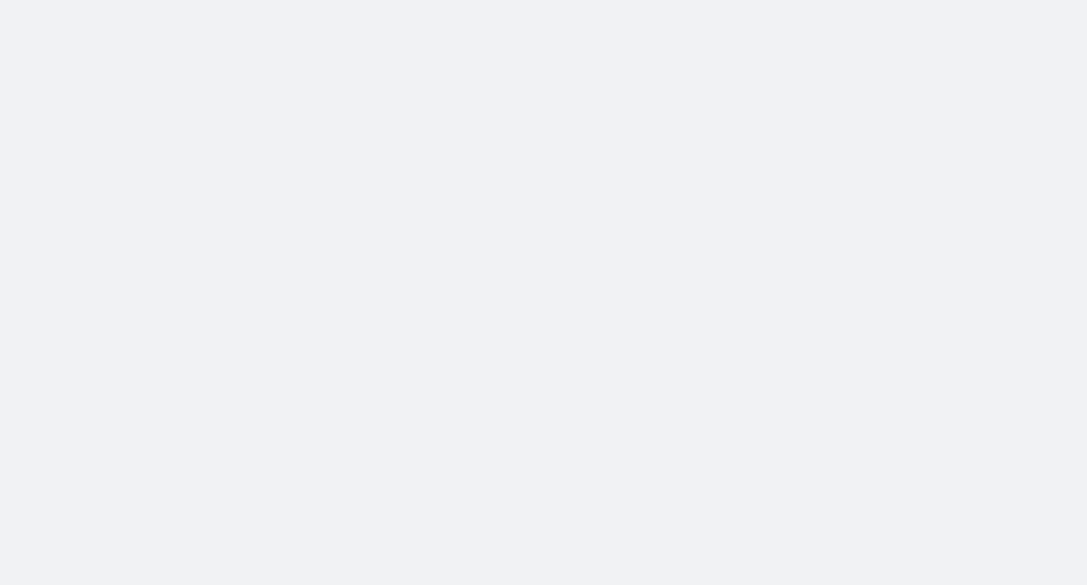scroll, scrollTop: 0, scrollLeft: 0, axis: both 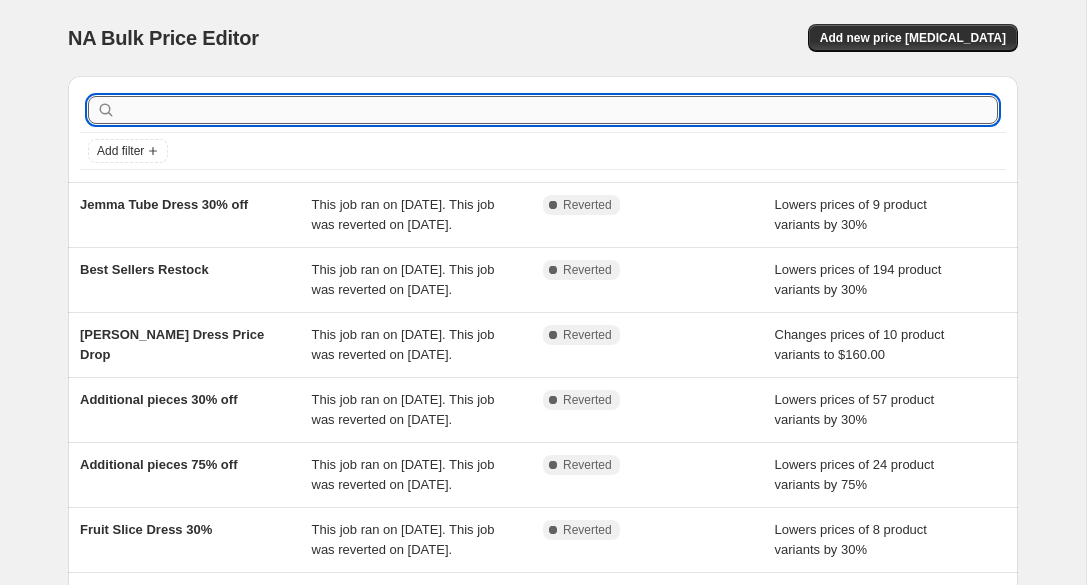 click at bounding box center [559, 110] 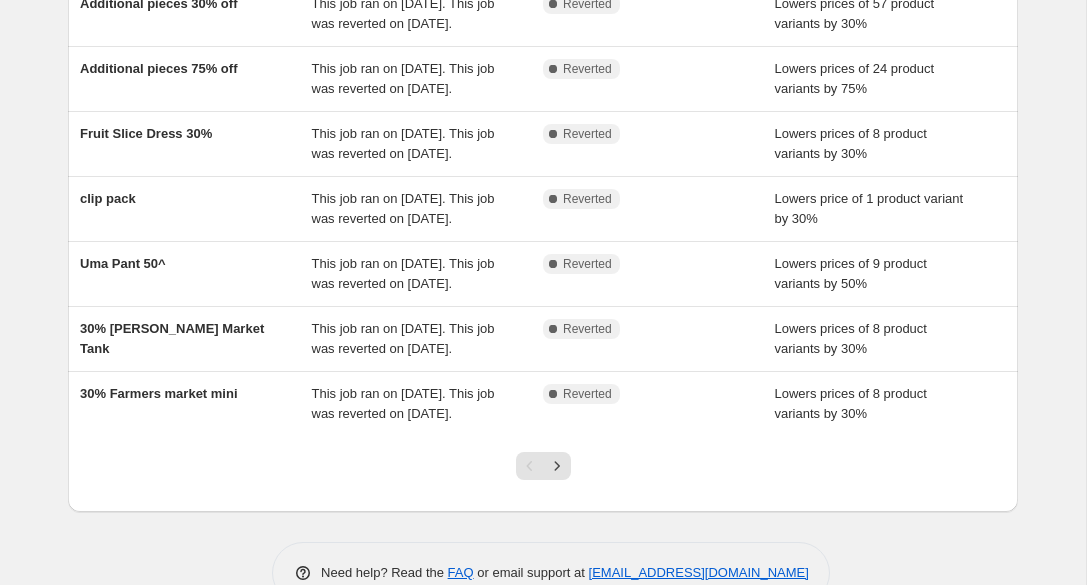scroll, scrollTop: 407, scrollLeft: 0, axis: vertical 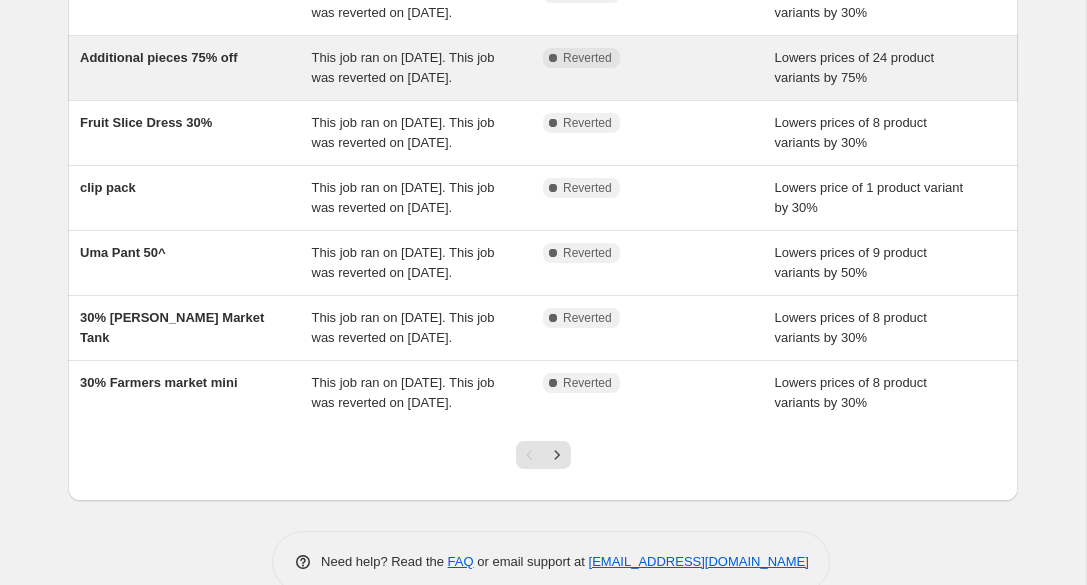 click on "This job ran on [DATE]. This job was reverted on [DATE]." at bounding box center [428, 68] 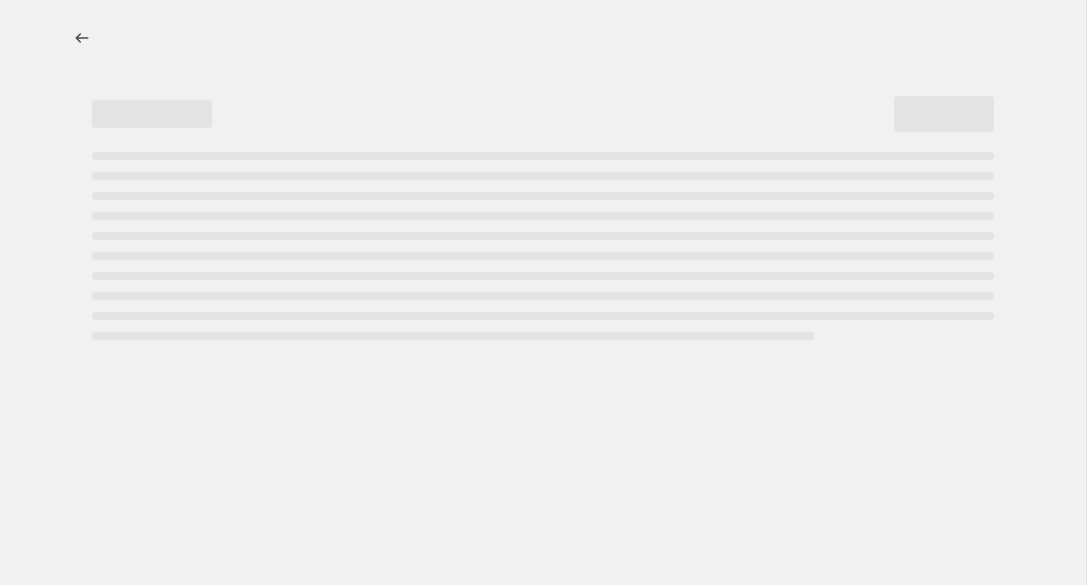 scroll, scrollTop: 0, scrollLeft: 0, axis: both 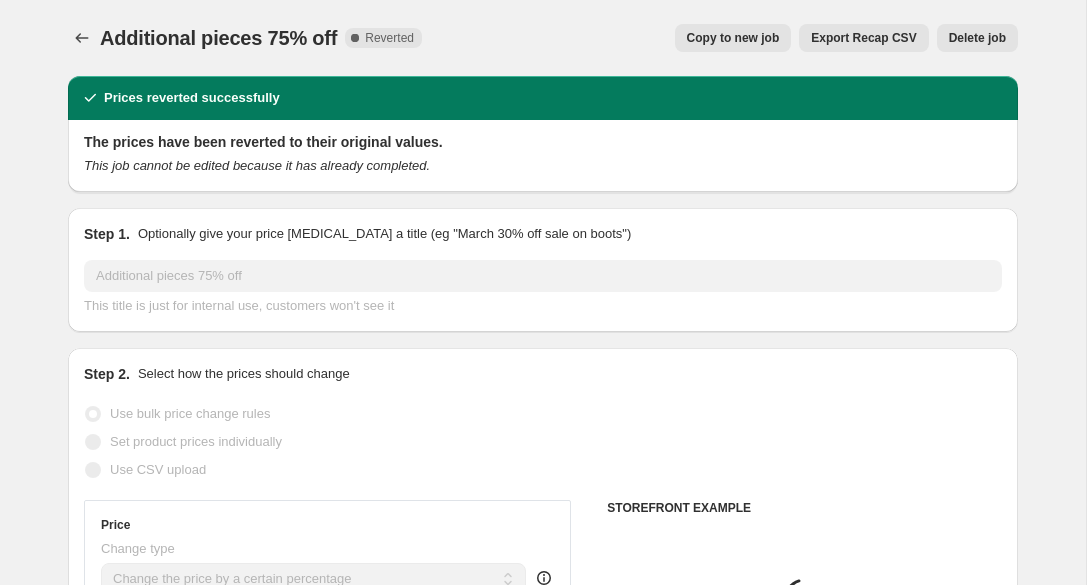 select on "collection" 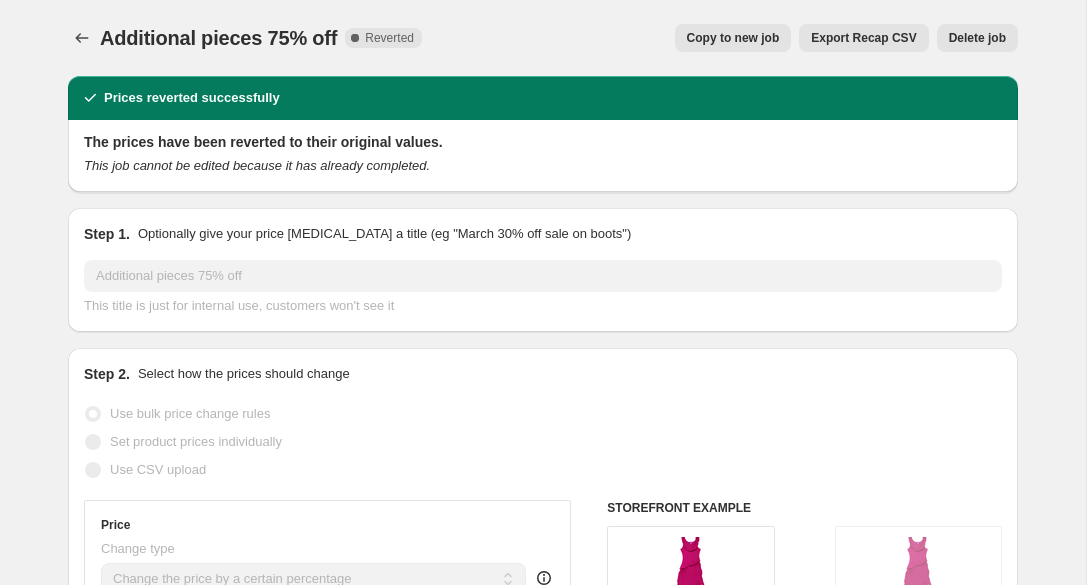 click on "Copy to new job" at bounding box center (733, 38) 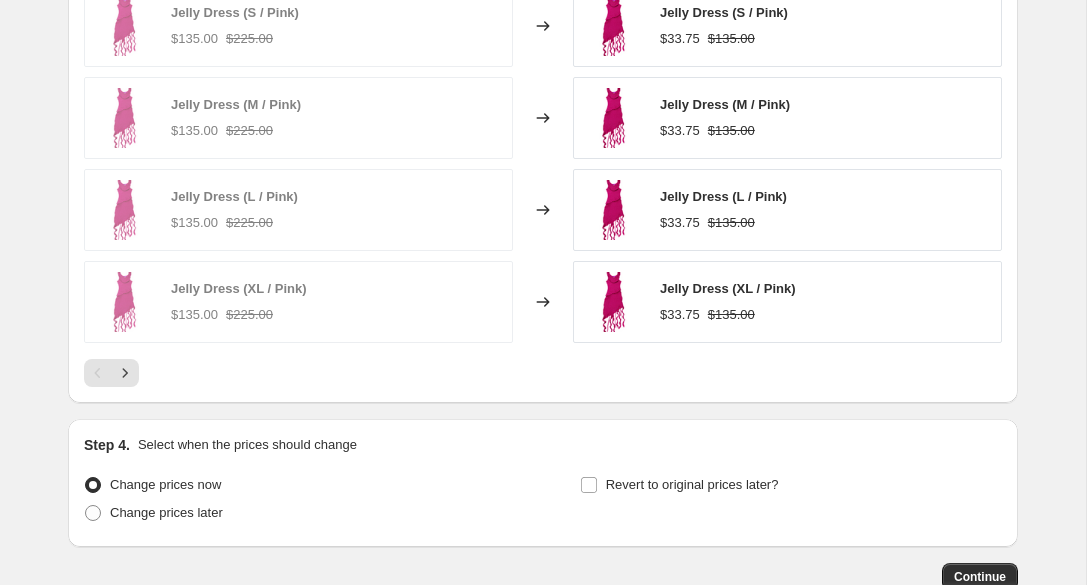 scroll, scrollTop: 1639, scrollLeft: 0, axis: vertical 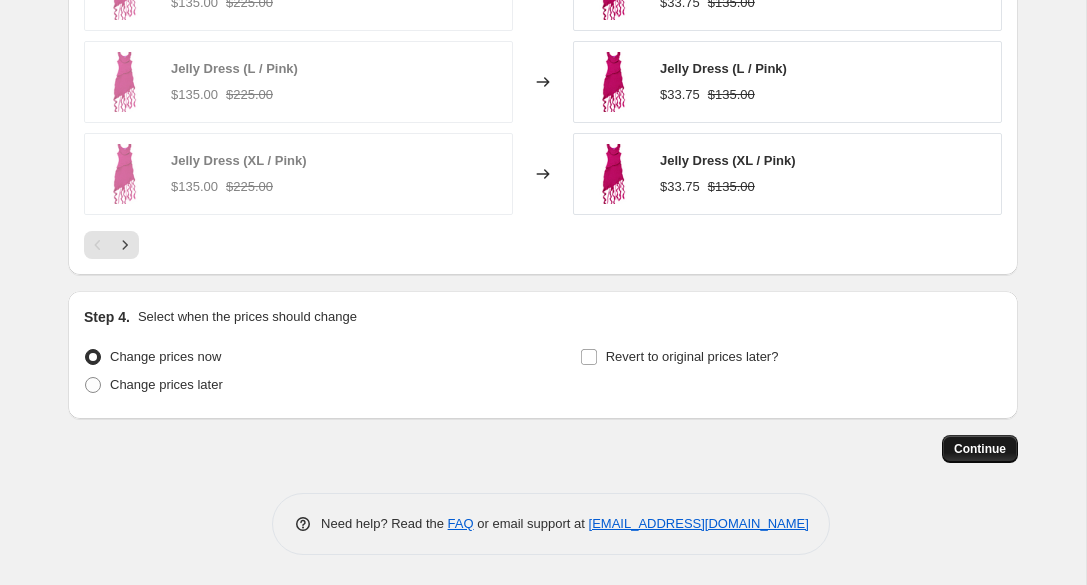 click on "Continue" at bounding box center (980, 449) 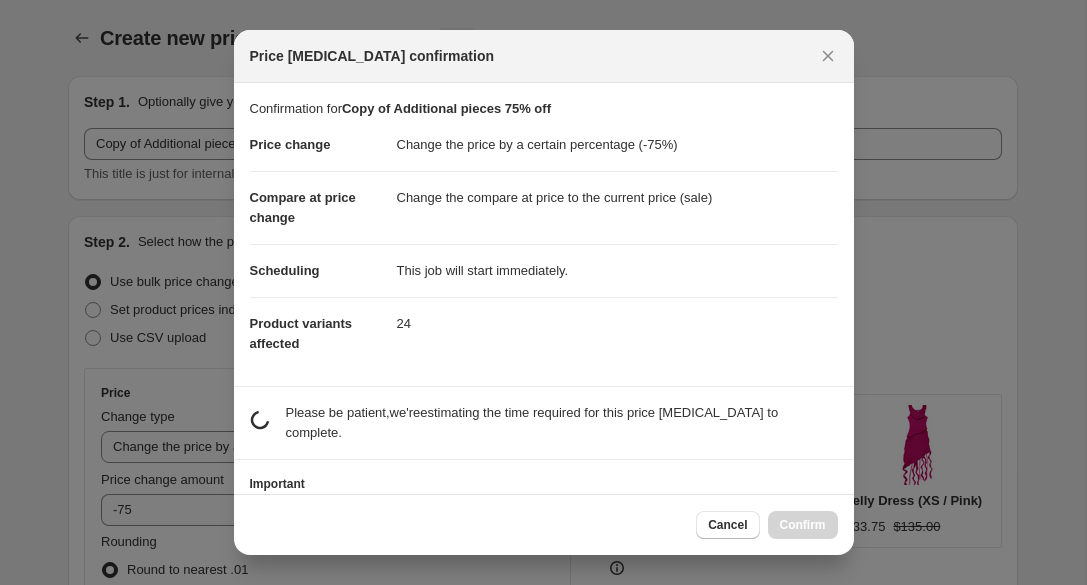 scroll, scrollTop: 0, scrollLeft: 0, axis: both 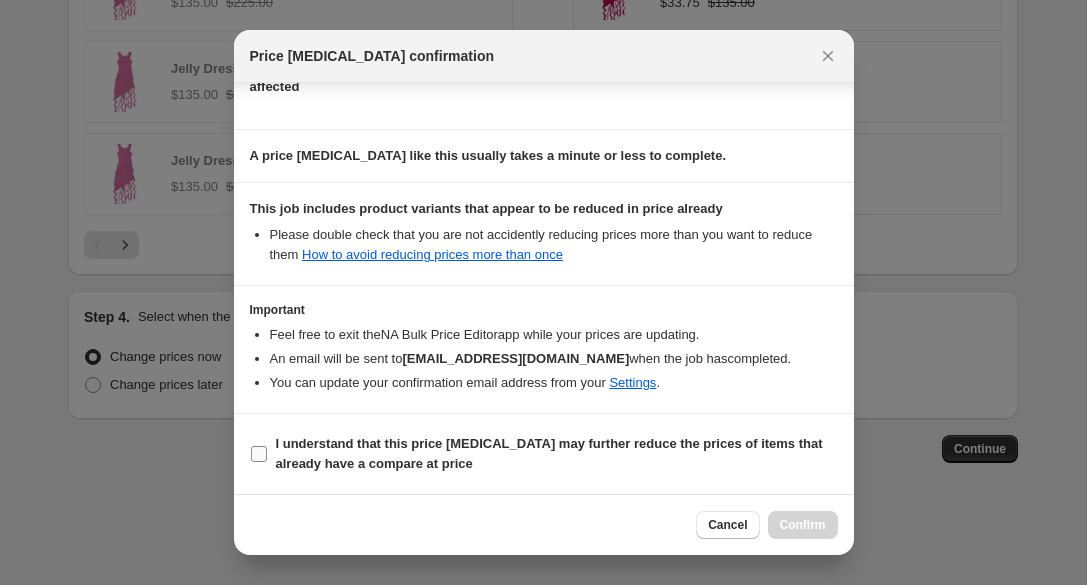 click on "I understand that this price [MEDICAL_DATA] may further reduce the prices of items that already have a compare at price" at bounding box center (549, 453) 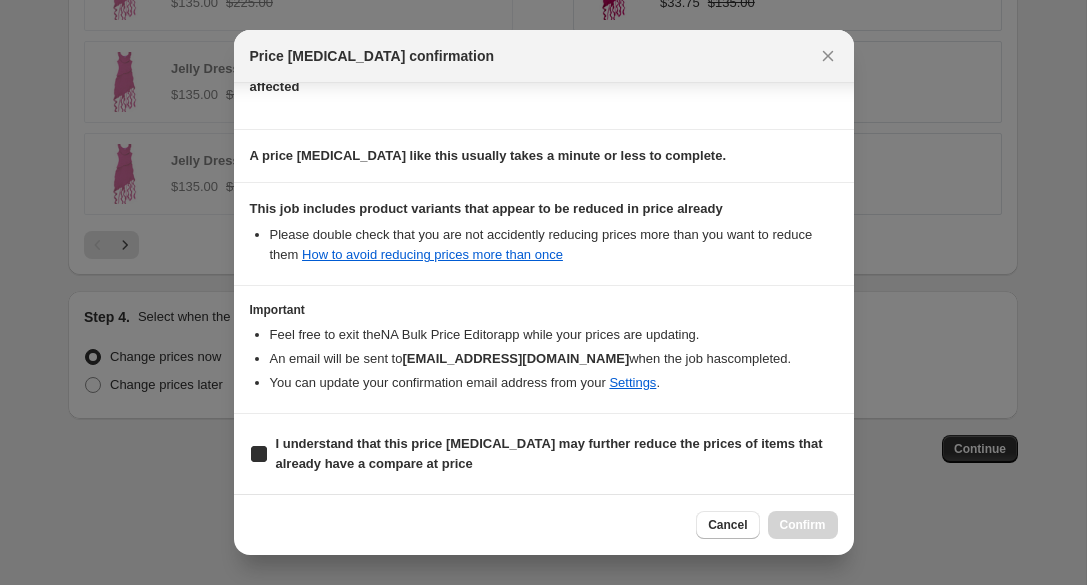 checkbox on "true" 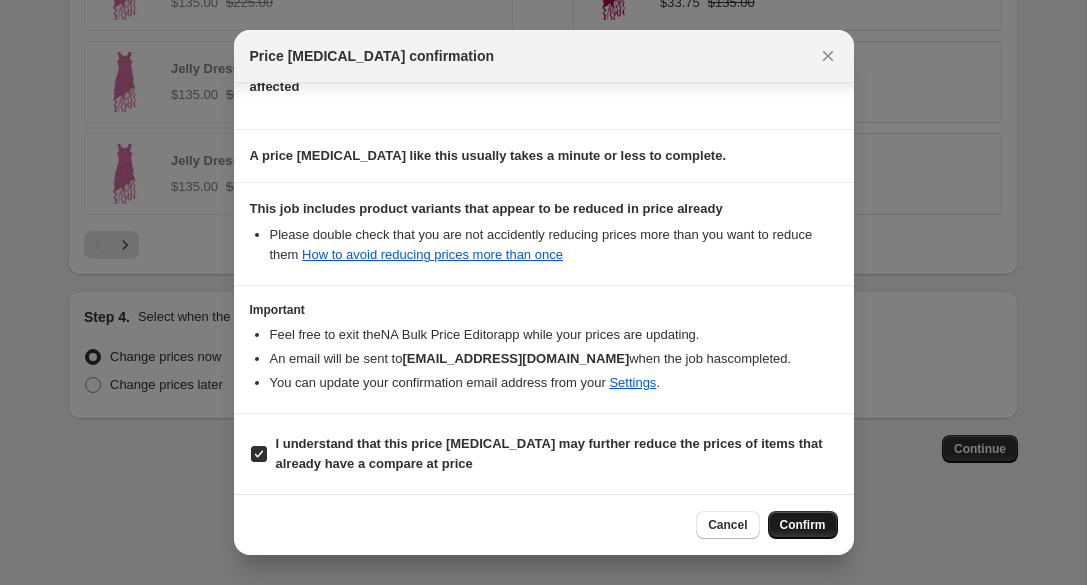 click on "Confirm" at bounding box center [803, 525] 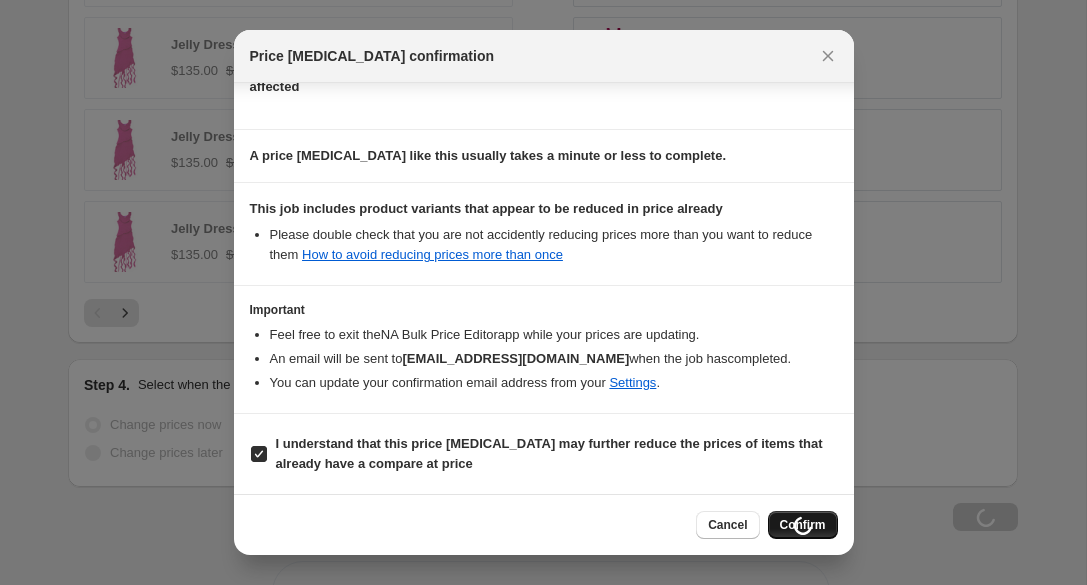 scroll, scrollTop: 1707, scrollLeft: 0, axis: vertical 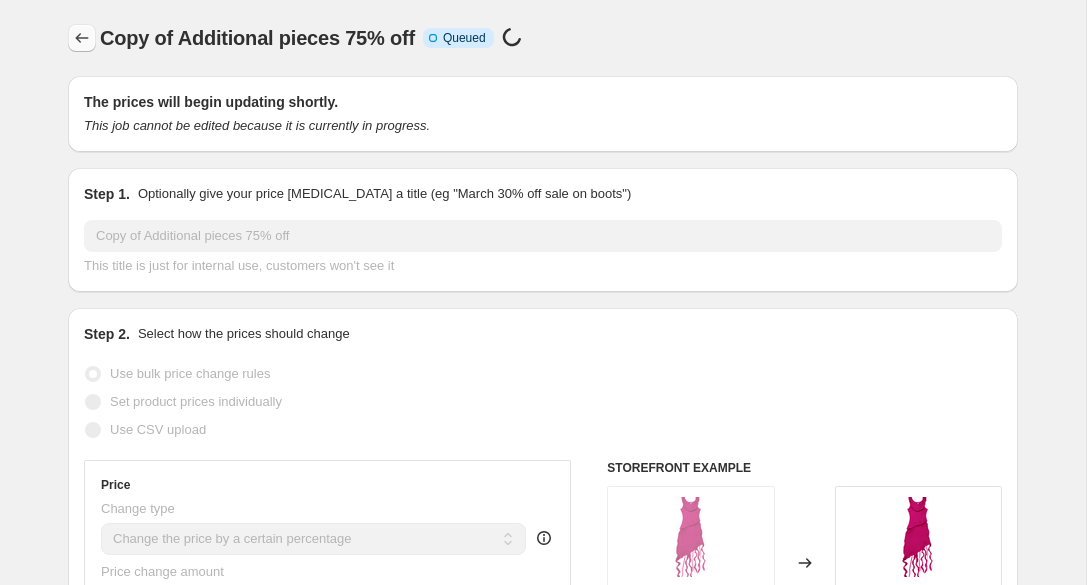 click 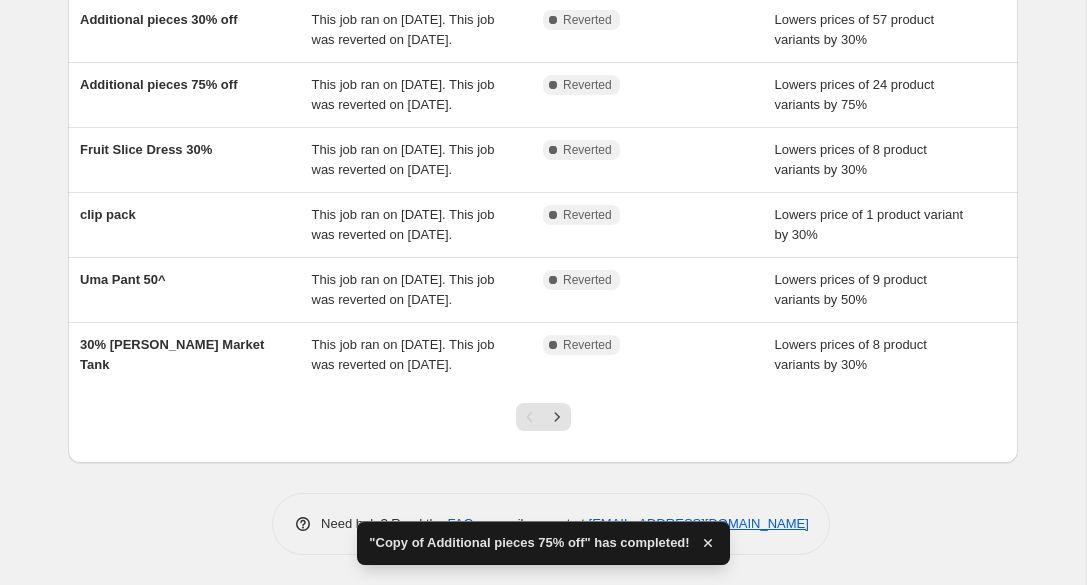 scroll, scrollTop: 625, scrollLeft: 0, axis: vertical 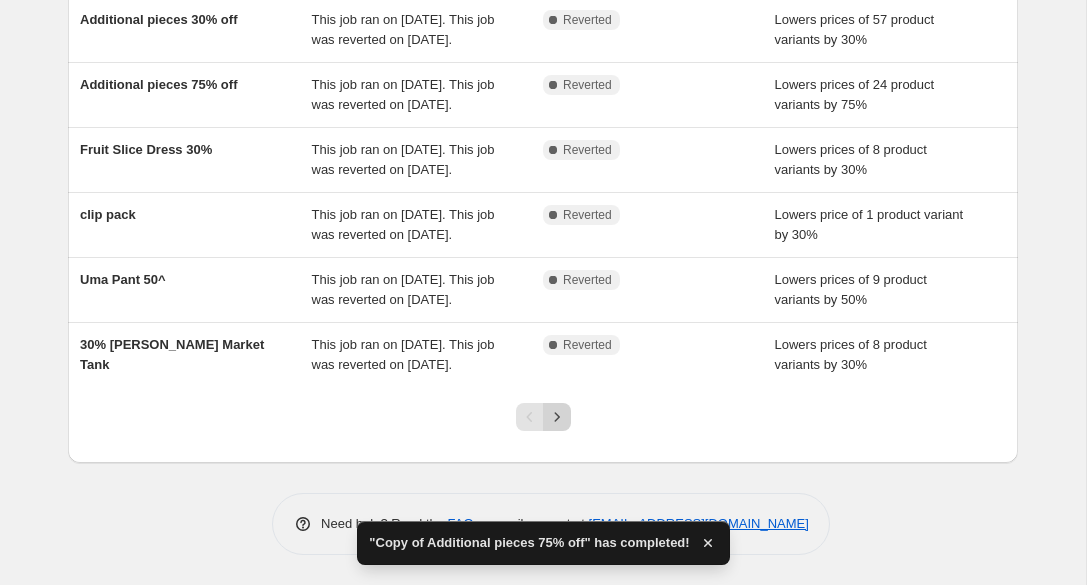 click 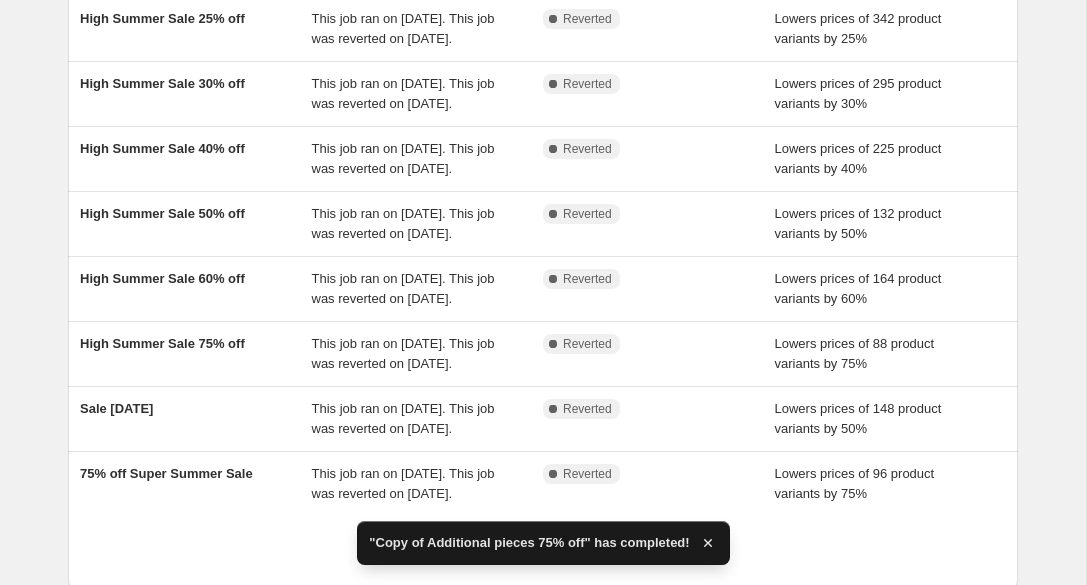 scroll, scrollTop: 320, scrollLeft: 0, axis: vertical 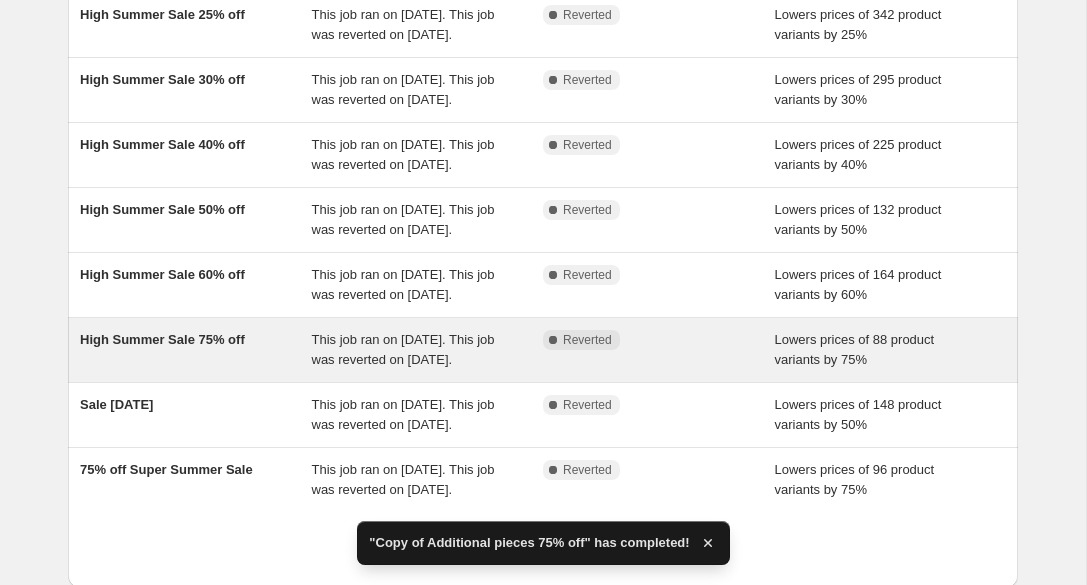 click on "High Summer Sale 75% off This job ran on [DATE]. This job was reverted on [DATE]. Complete Reverted Lowers prices of 88 product variants by 75%" at bounding box center [543, 350] 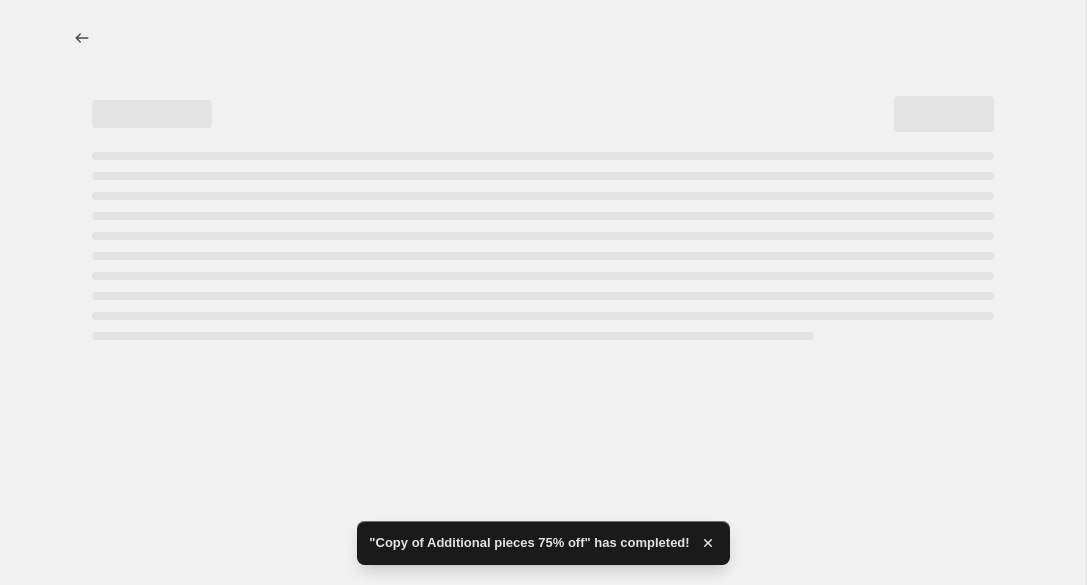 scroll, scrollTop: 0, scrollLeft: 0, axis: both 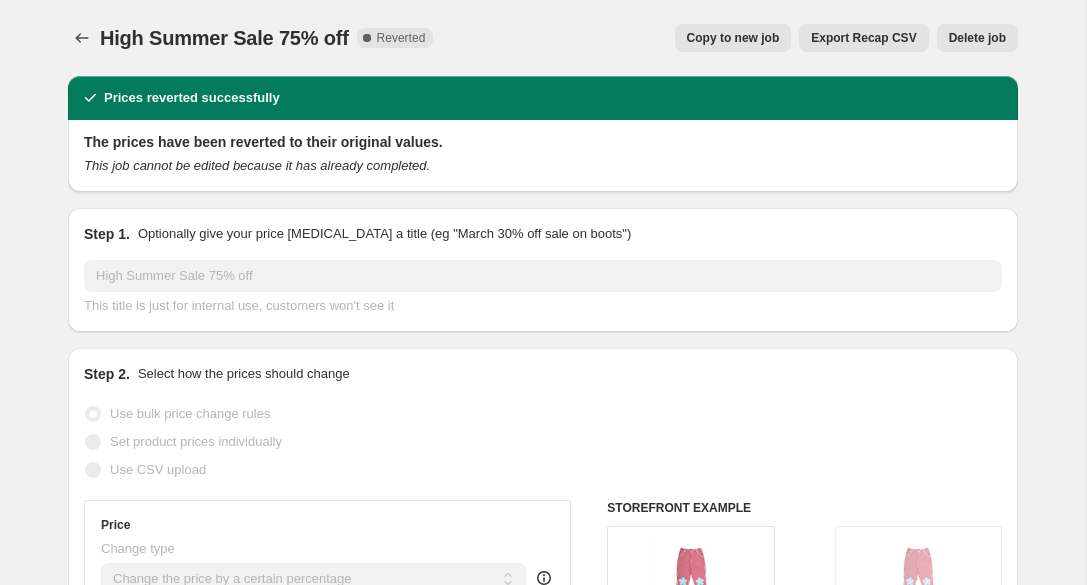 click on "Copy to new job" at bounding box center [733, 38] 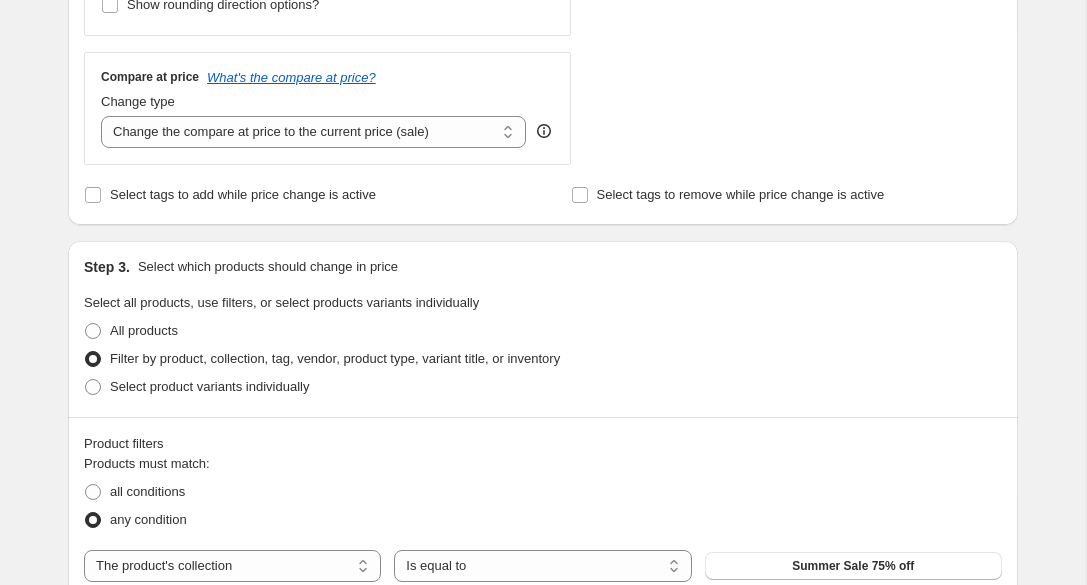 scroll, scrollTop: 1639, scrollLeft: 0, axis: vertical 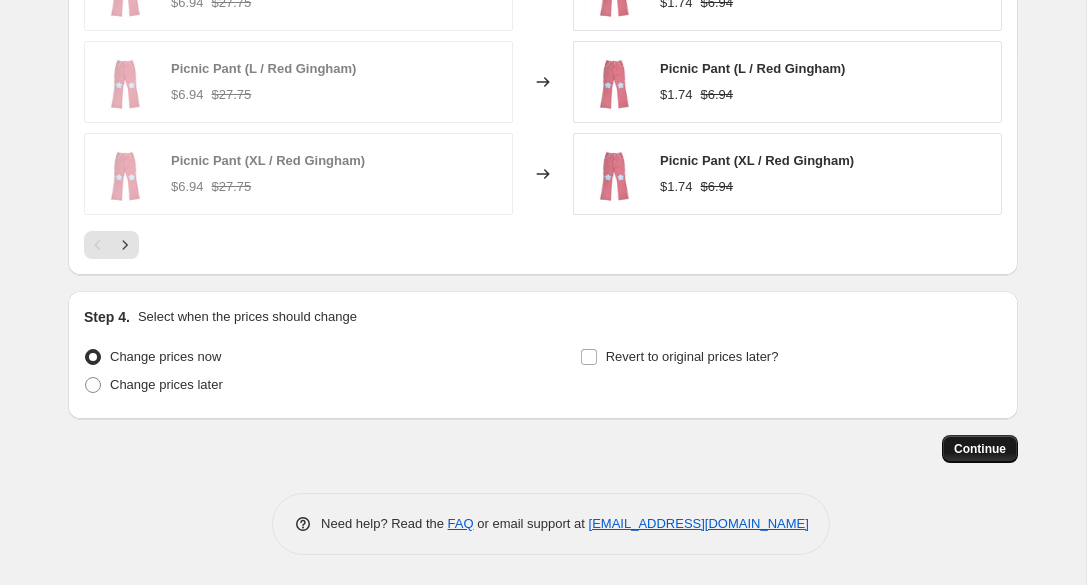 click on "Continue" at bounding box center [980, 449] 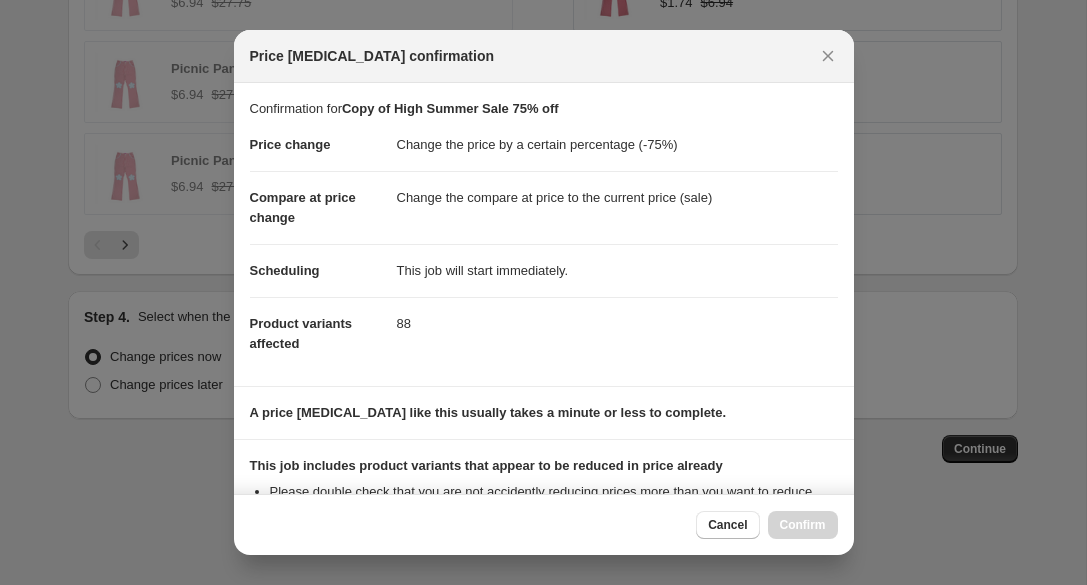 scroll, scrollTop: 257, scrollLeft: 0, axis: vertical 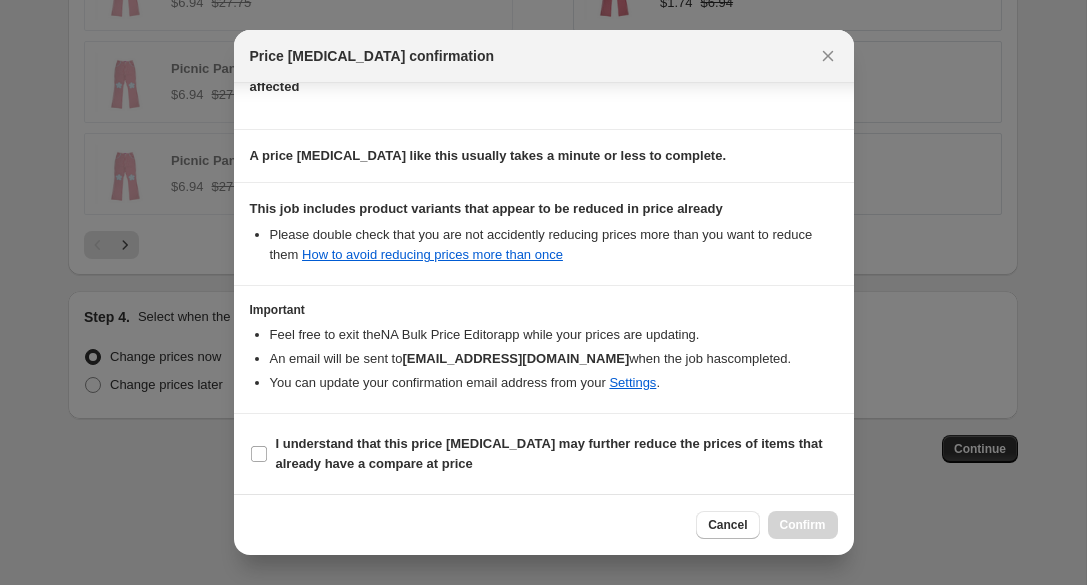 click on "I understand that this price [MEDICAL_DATA] may further reduce the prices of items that already have a compare at price" at bounding box center (544, 454) 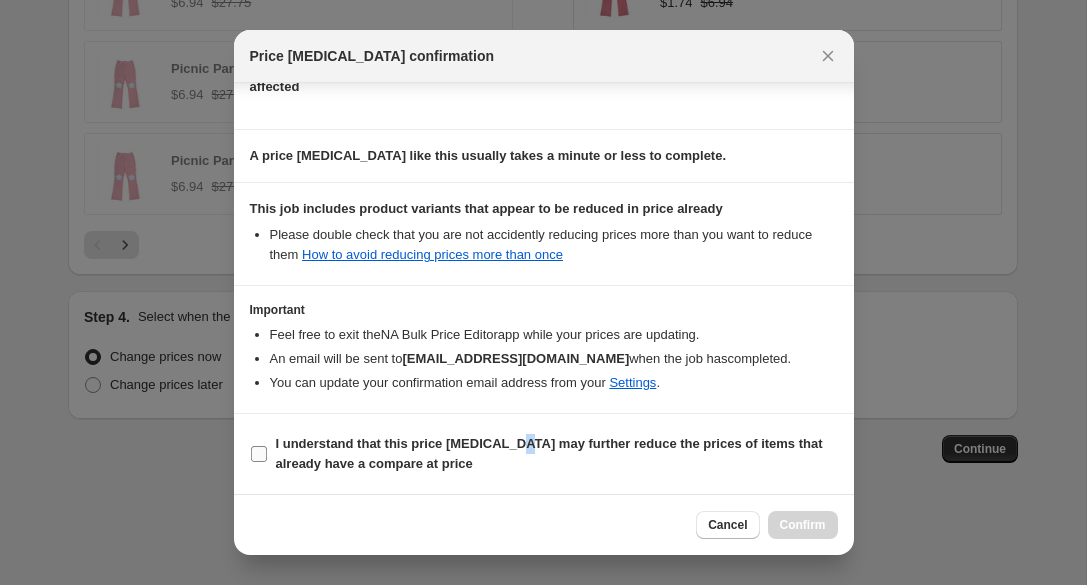 click on "I understand that this price [MEDICAL_DATA] may further reduce the prices of items that already have a compare at price" at bounding box center [549, 453] 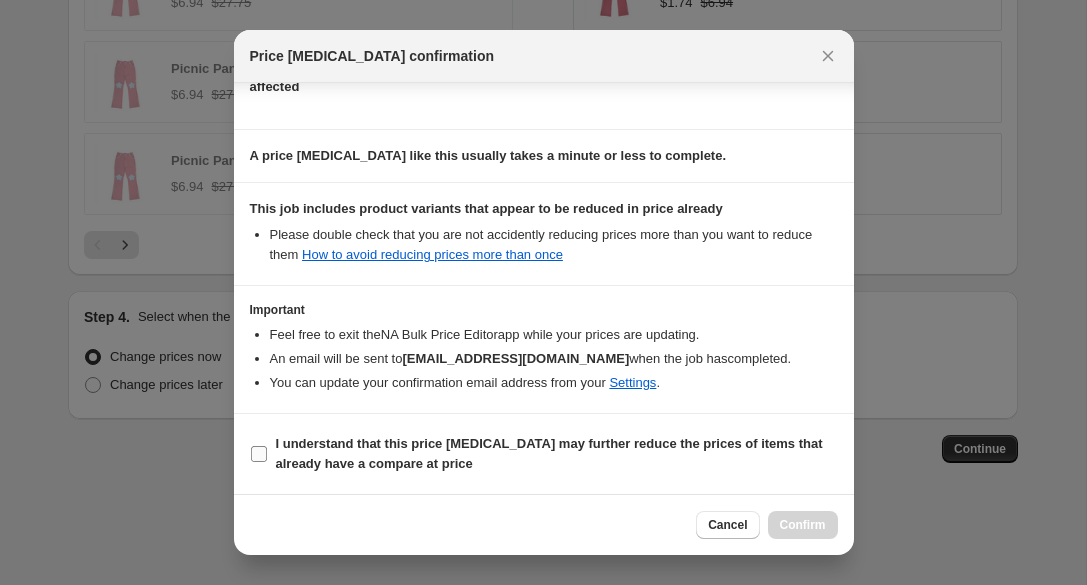 click on "I understand that this price [MEDICAL_DATA] may further reduce the prices of items that already have a compare at price" at bounding box center [549, 453] 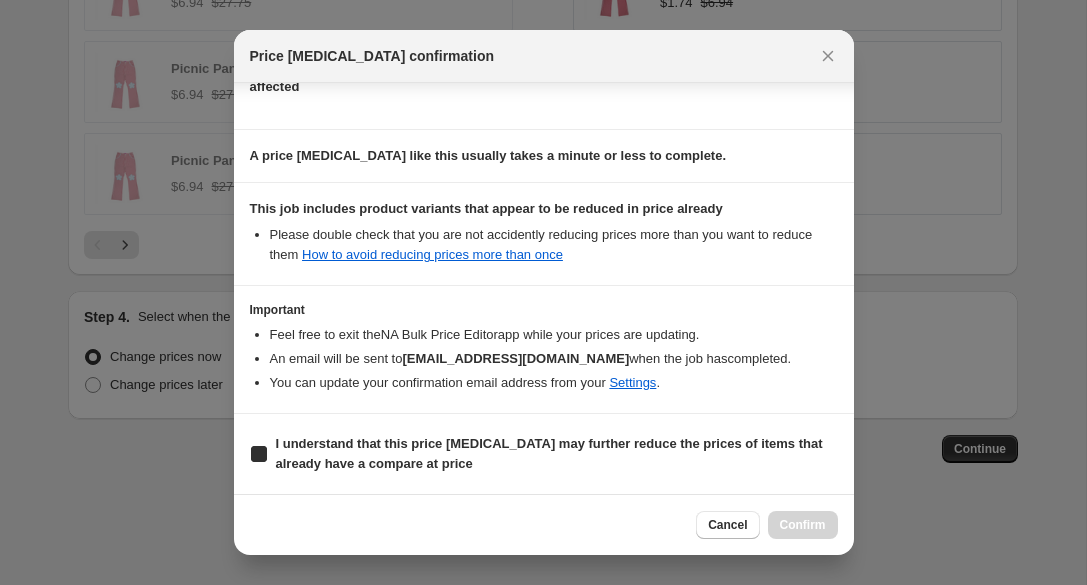 checkbox on "true" 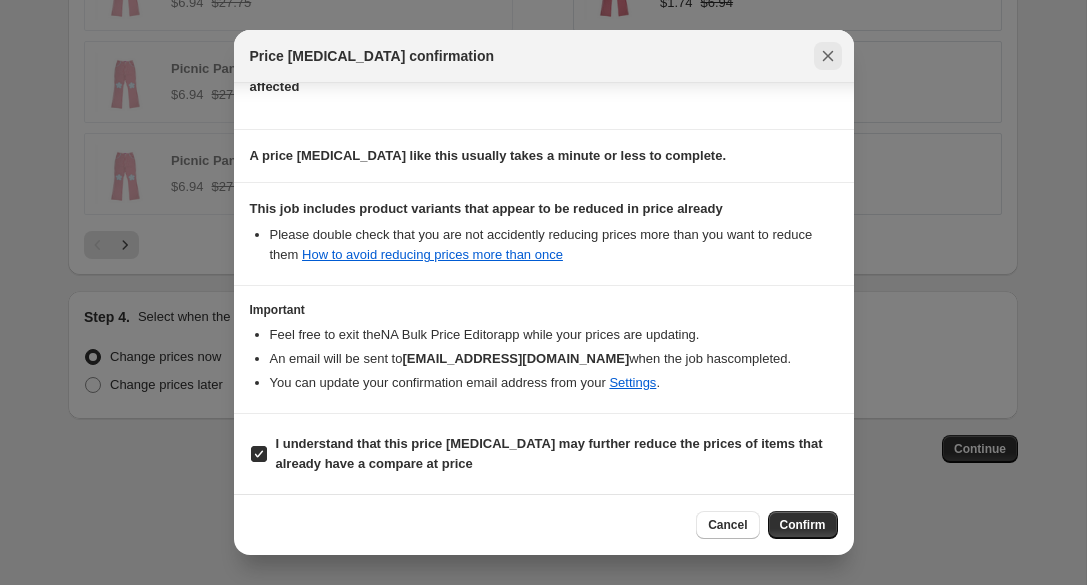 click 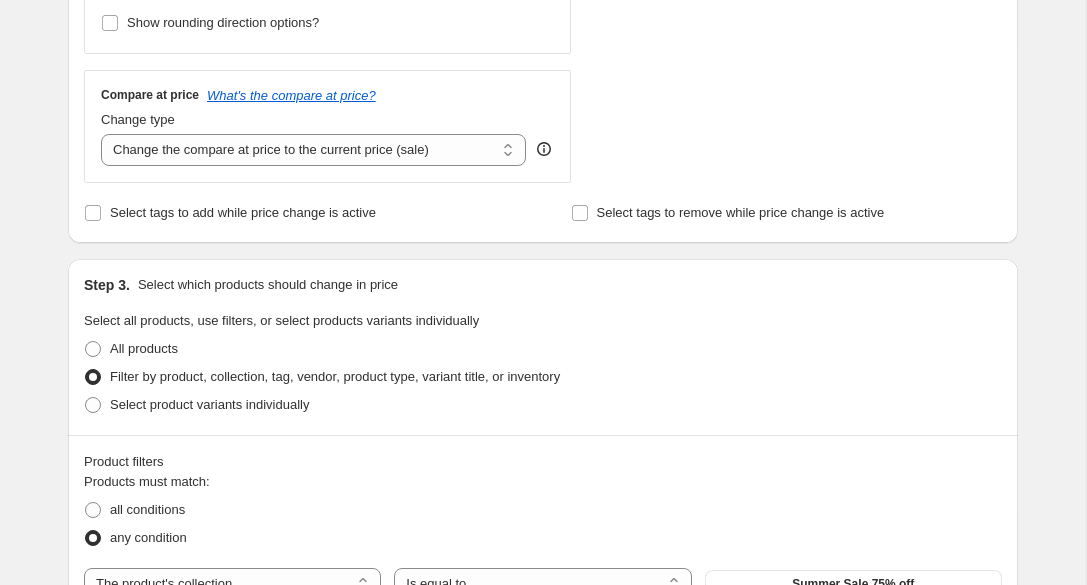scroll, scrollTop: 0, scrollLeft: 0, axis: both 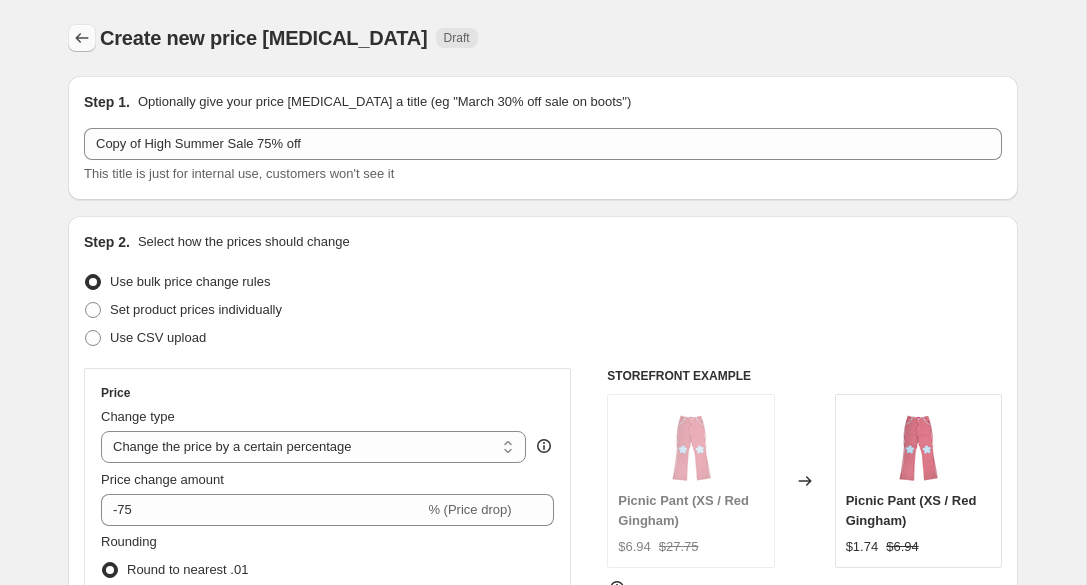 click 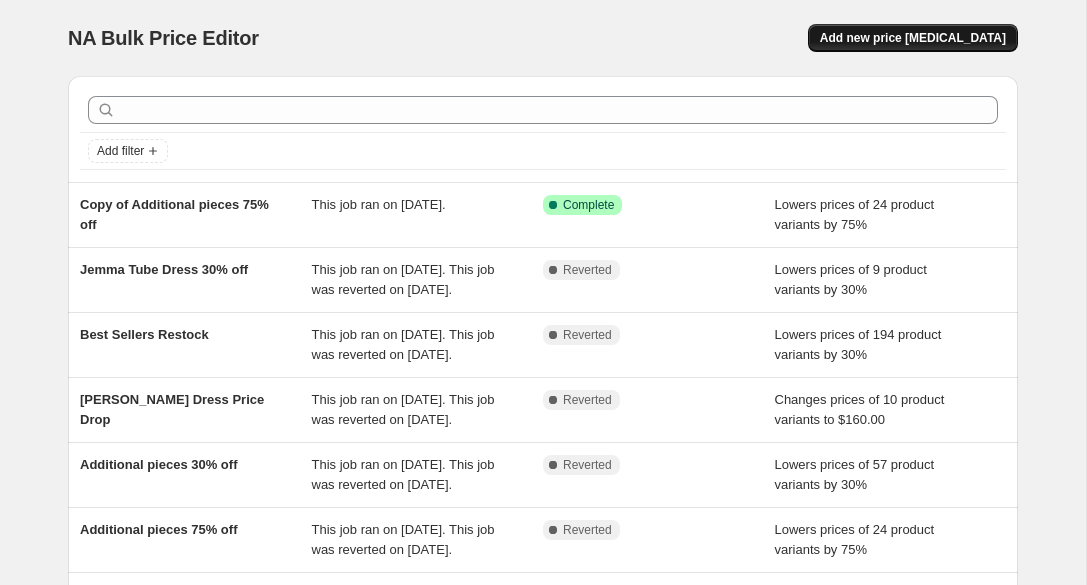click on "Add new price [MEDICAL_DATA]" at bounding box center (913, 38) 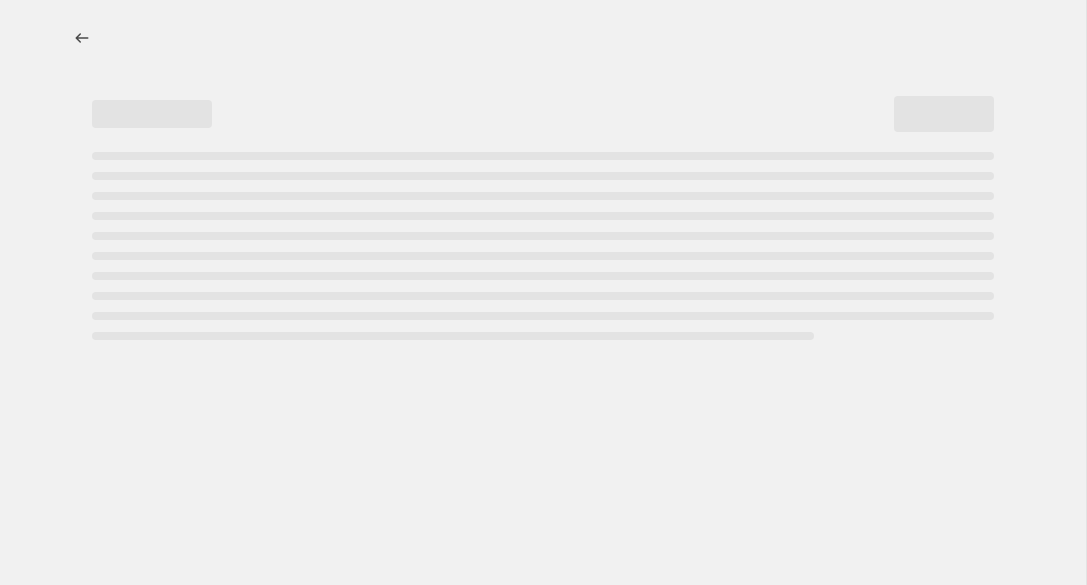 select on "percentage" 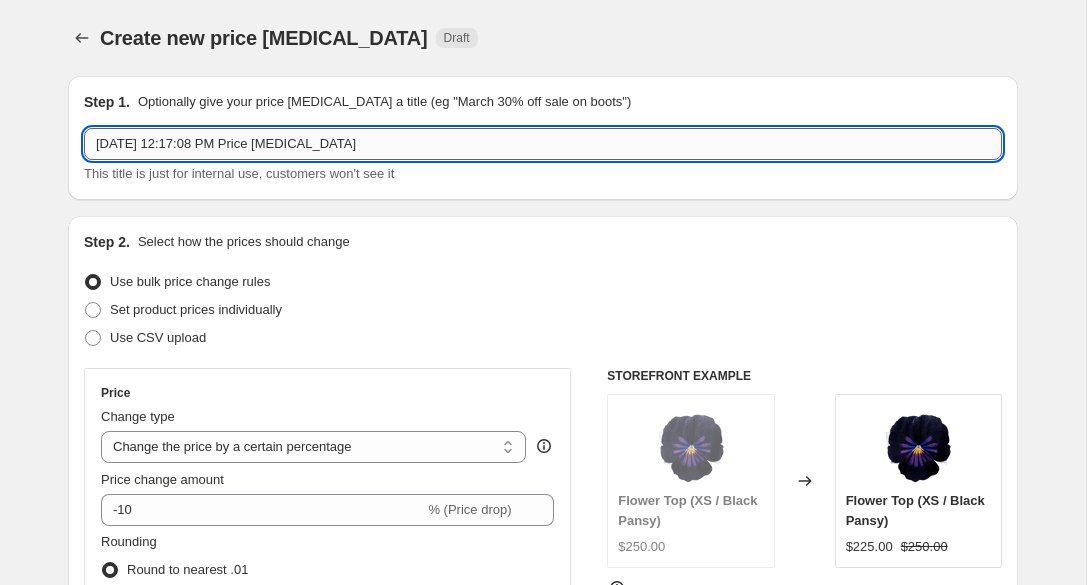 click on "[DATE] 12:17:08 PM Price [MEDICAL_DATA]" at bounding box center (543, 144) 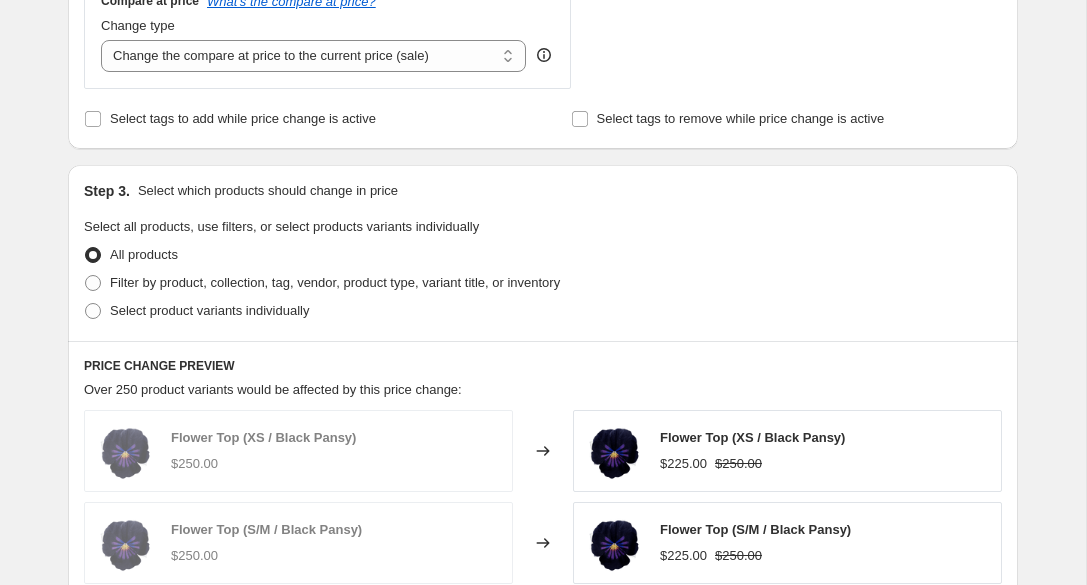 scroll, scrollTop: 921, scrollLeft: 0, axis: vertical 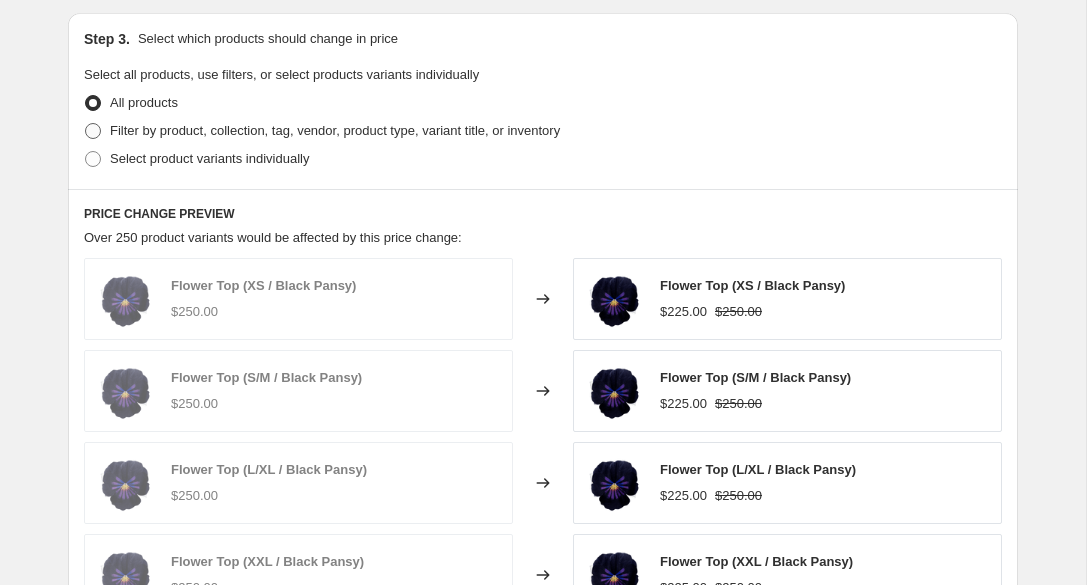 type on "Sale" 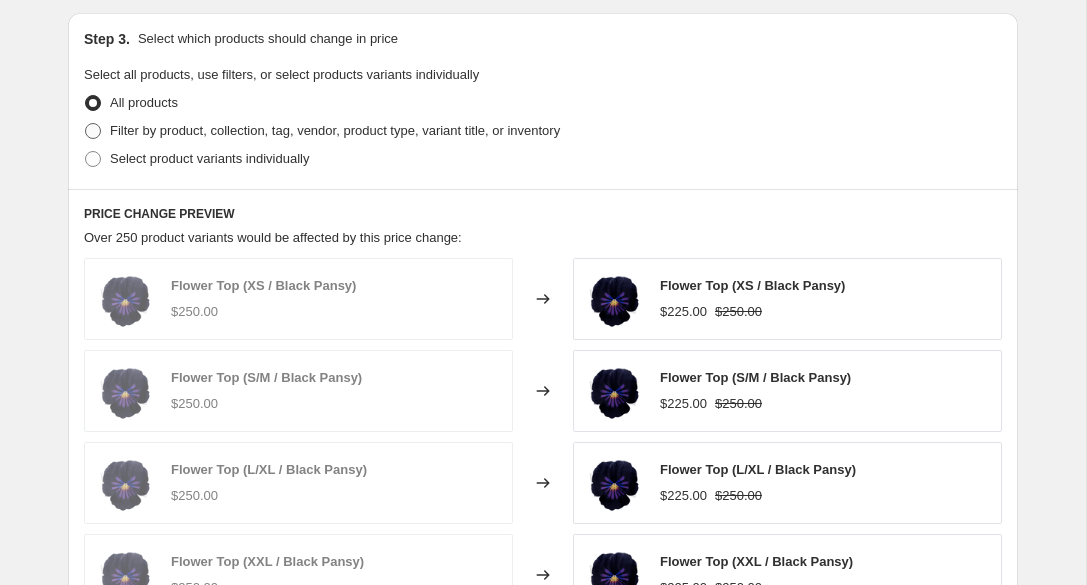 radio on "true" 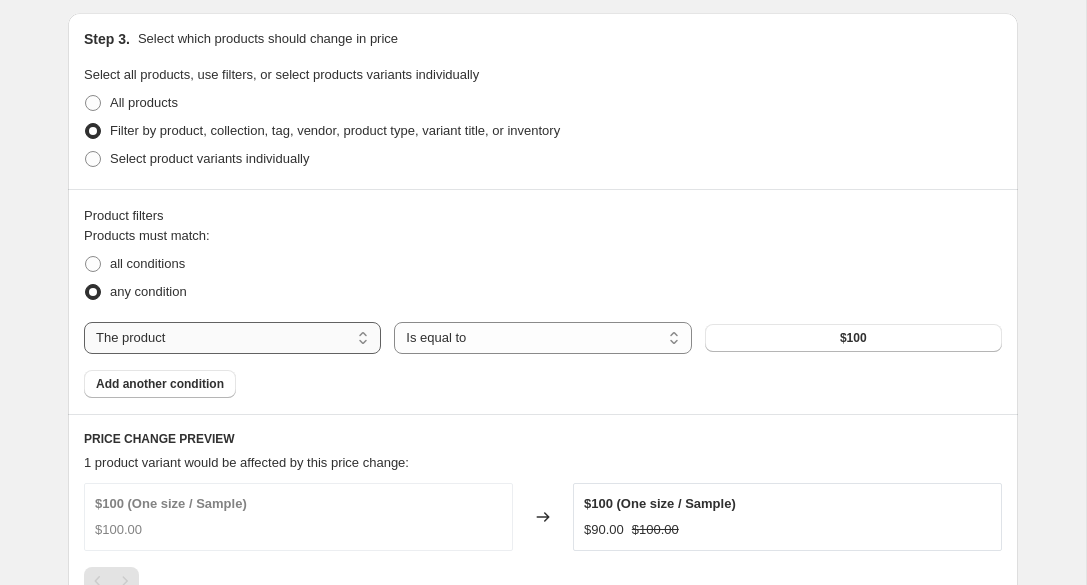 click on "The product The product's collection The product's tag The product's vendor The product's type The product's status The variant's title Inventory quantity" at bounding box center (232, 338) 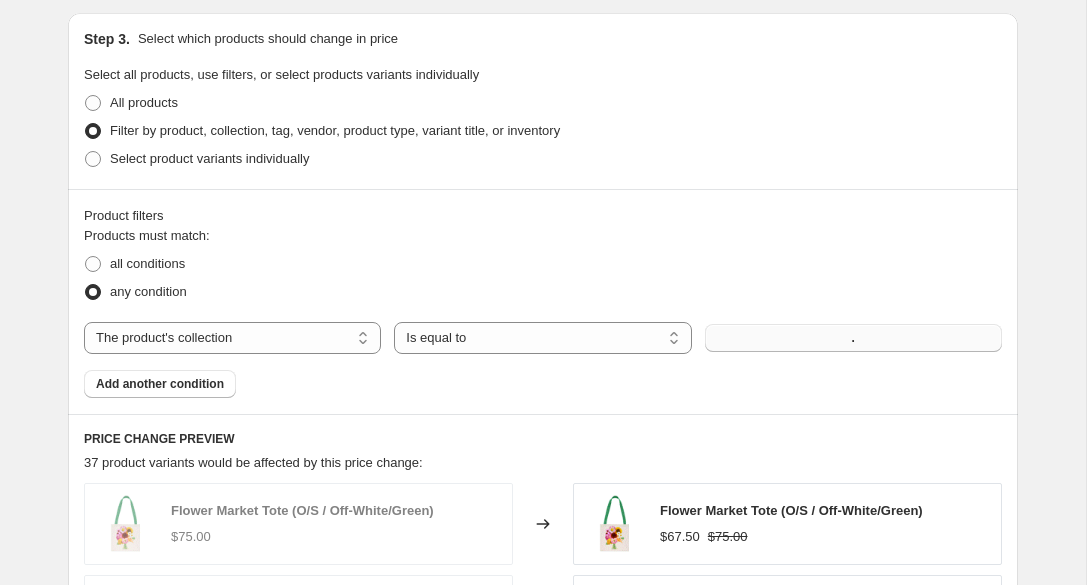 click on "." at bounding box center (853, 338) 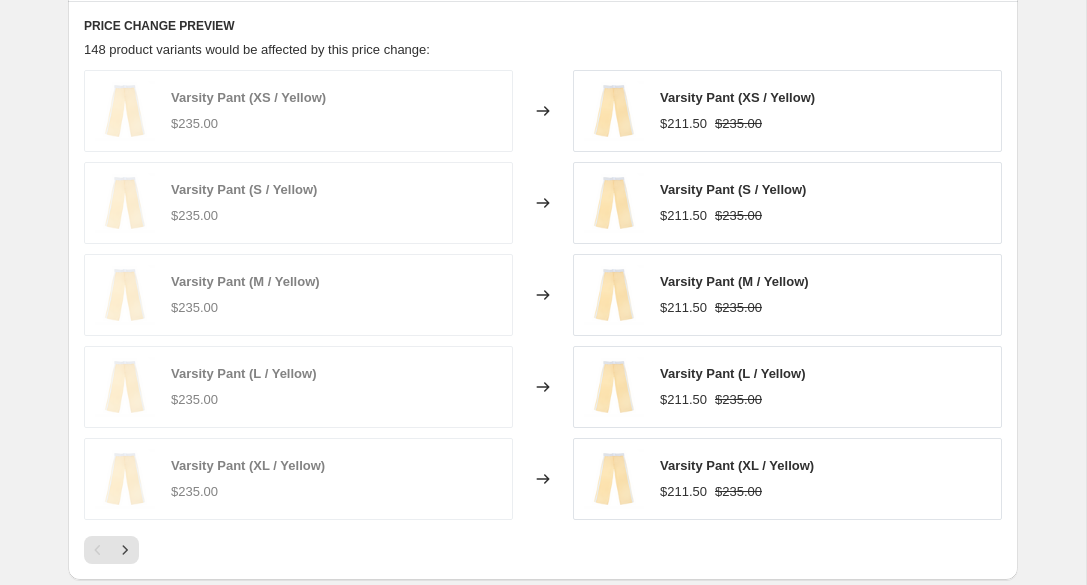 scroll, scrollTop: 1433, scrollLeft: 0, axis: vertical 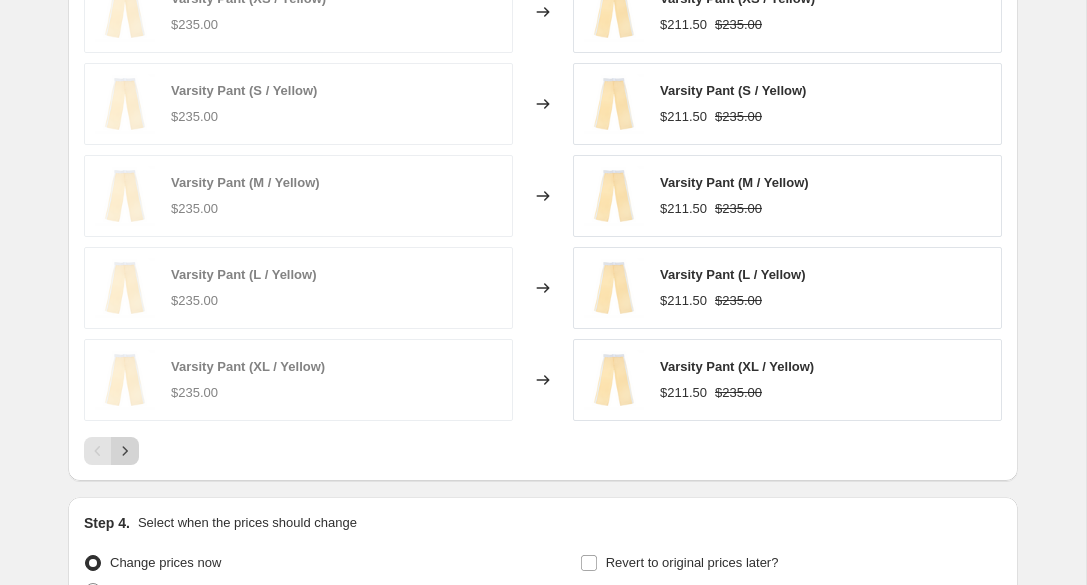 click 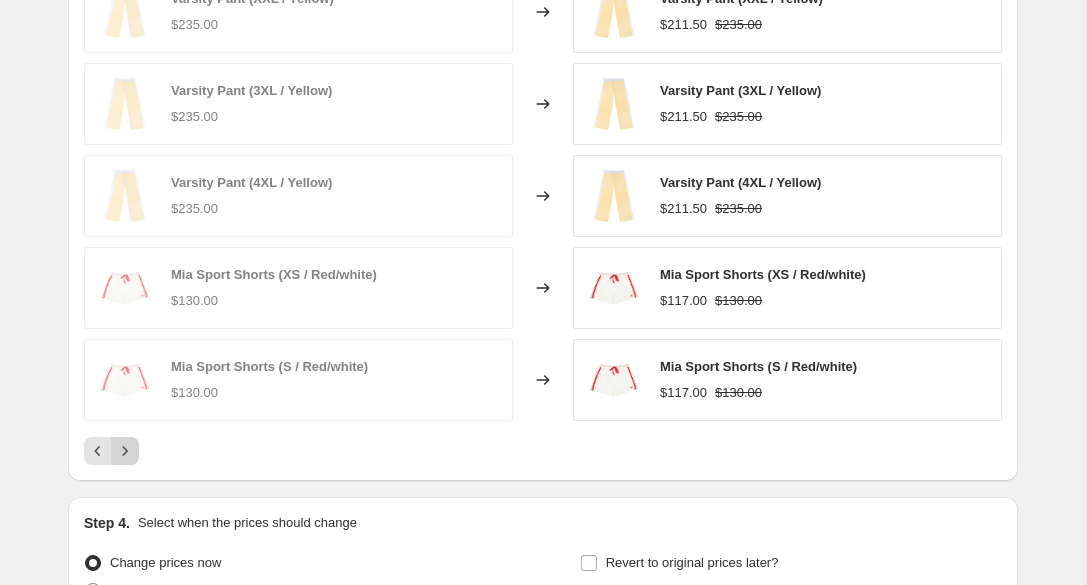 click 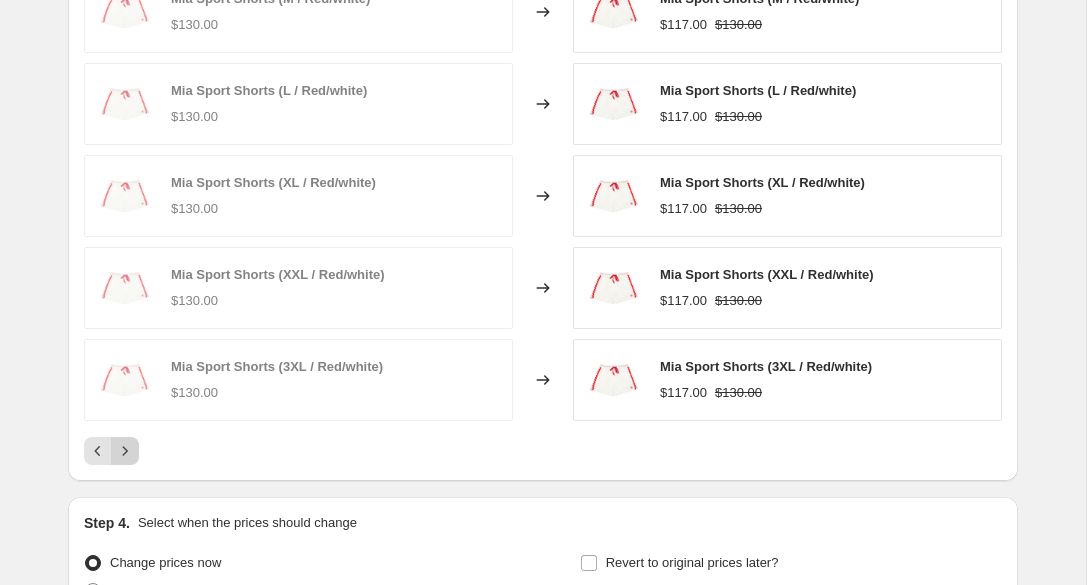 click 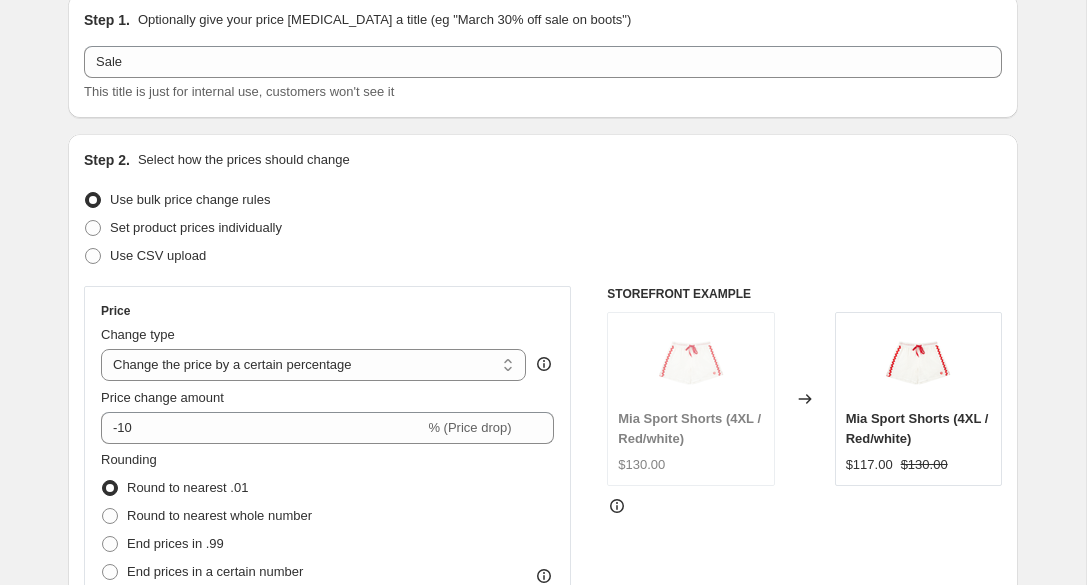 scroll, scrollTop: 0, scrollLeft: 0, axis: both 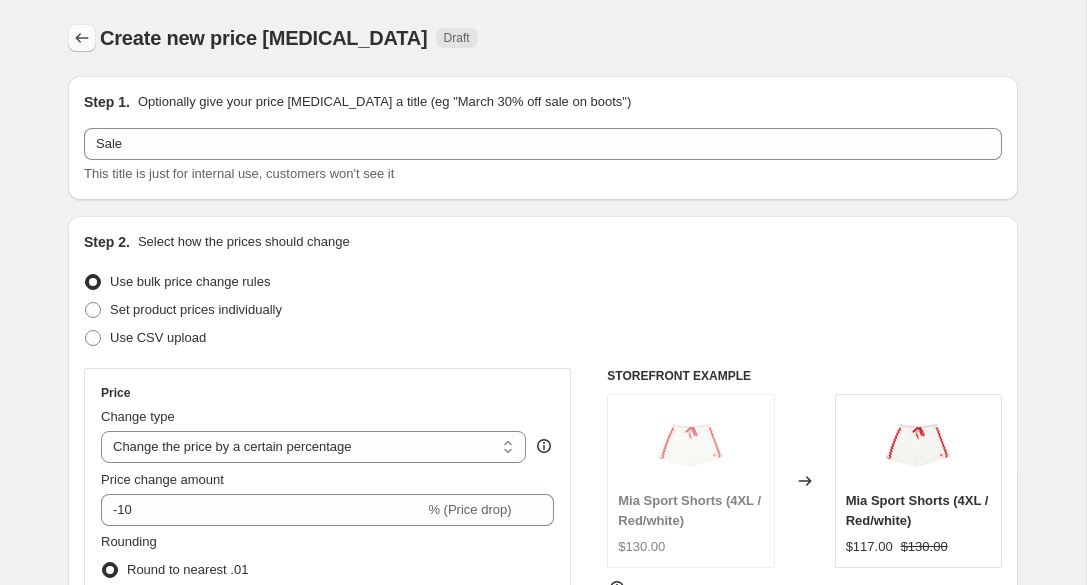 click 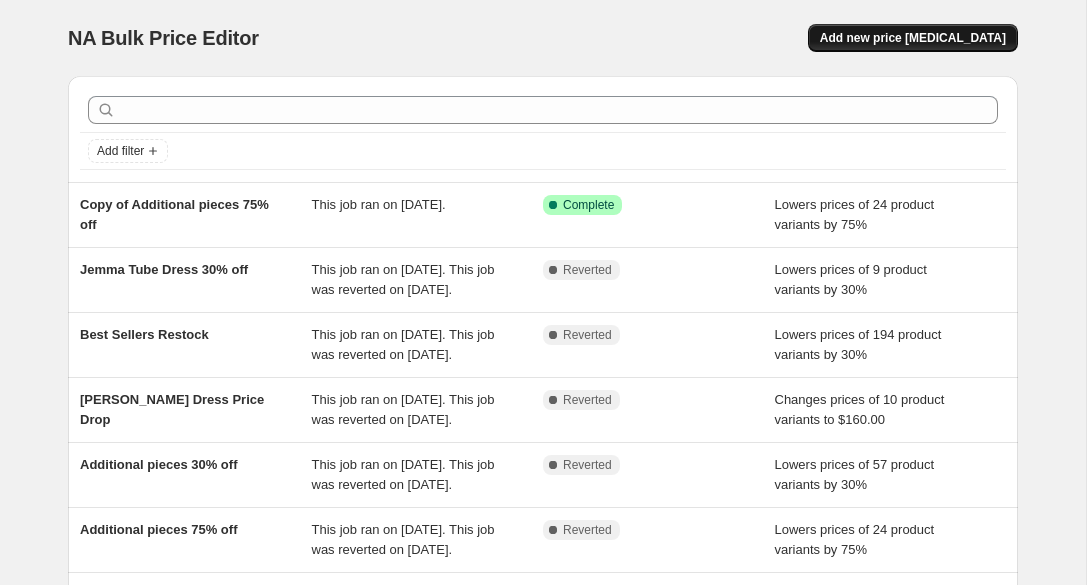 click on "Add new price [MEDICAL_DATA]" at bounding box center [913, 38] 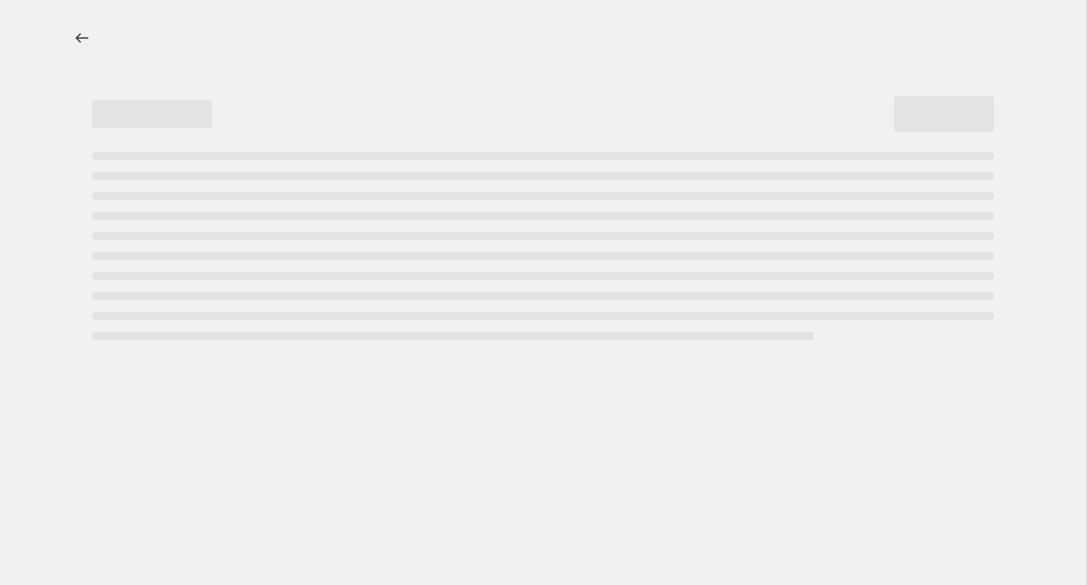 select on "percentage" 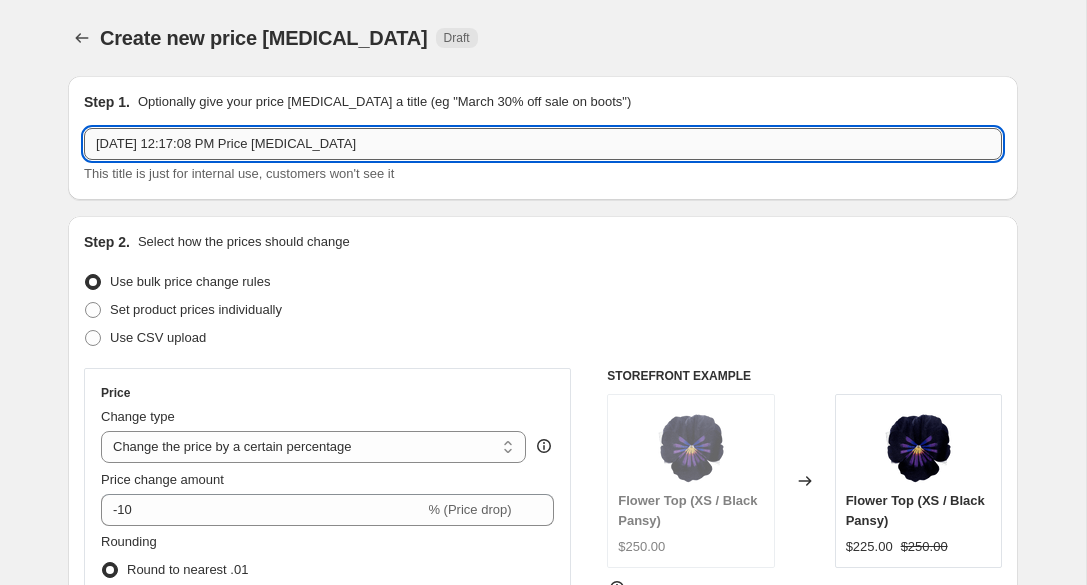 click on "[DATE] 12:17:08 PM Price [MEDICAL_DATA]" at bounding box center (543, 144) 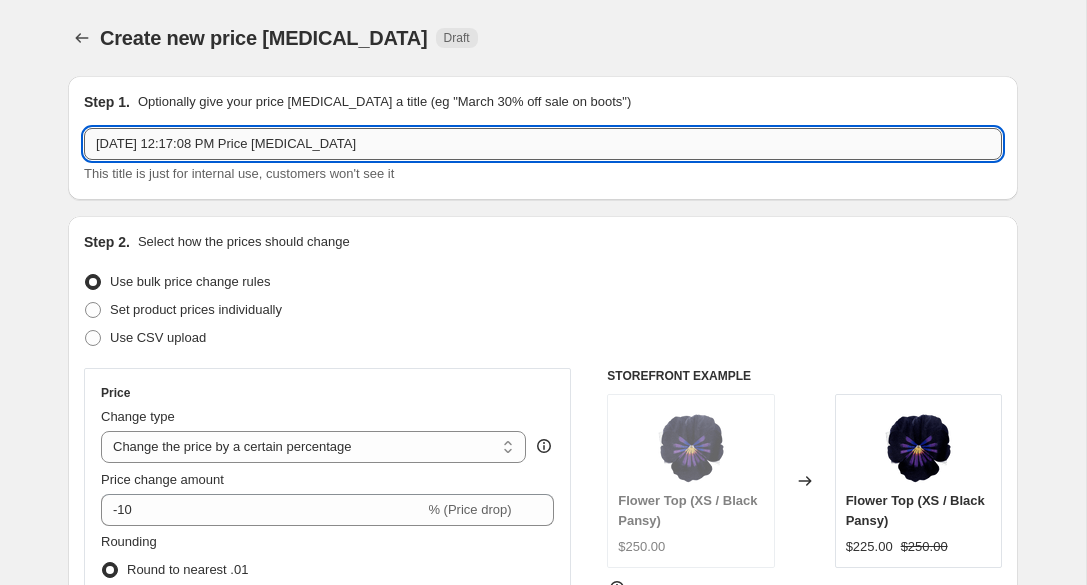 click on "[DATE] 12:17:08 PM Price [MEDICAL_DATA]" at bounding box center (543, 144) 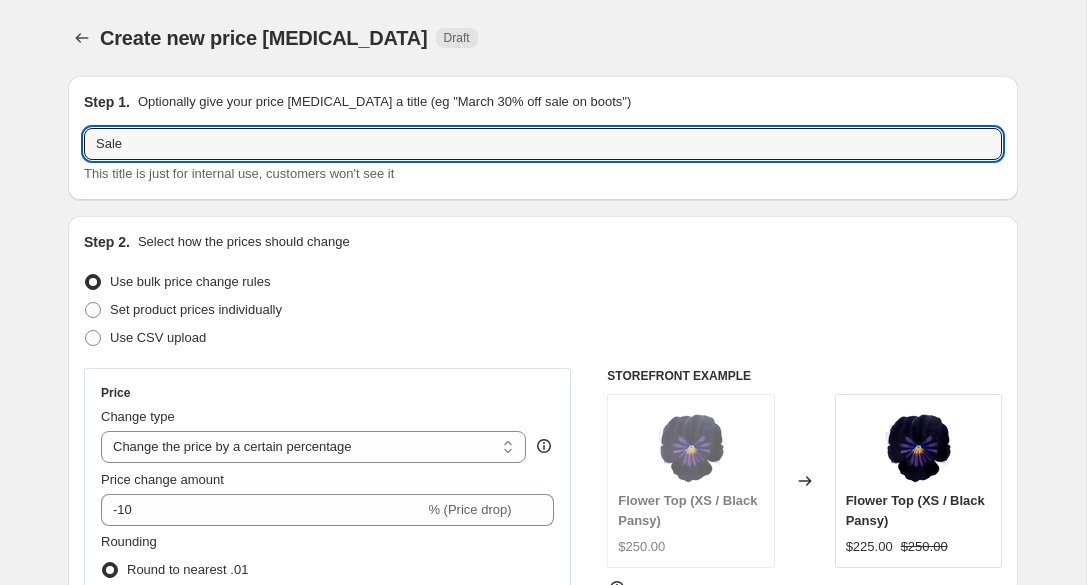 scroll, scrollTop: 196, scrollLeft: 0, axis: vertical 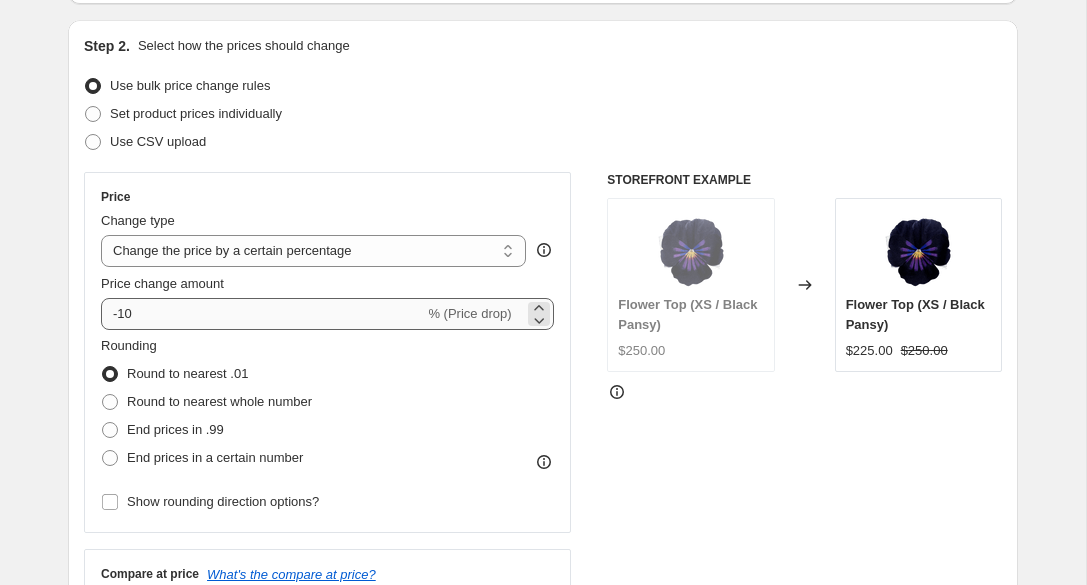 type on "Sale" 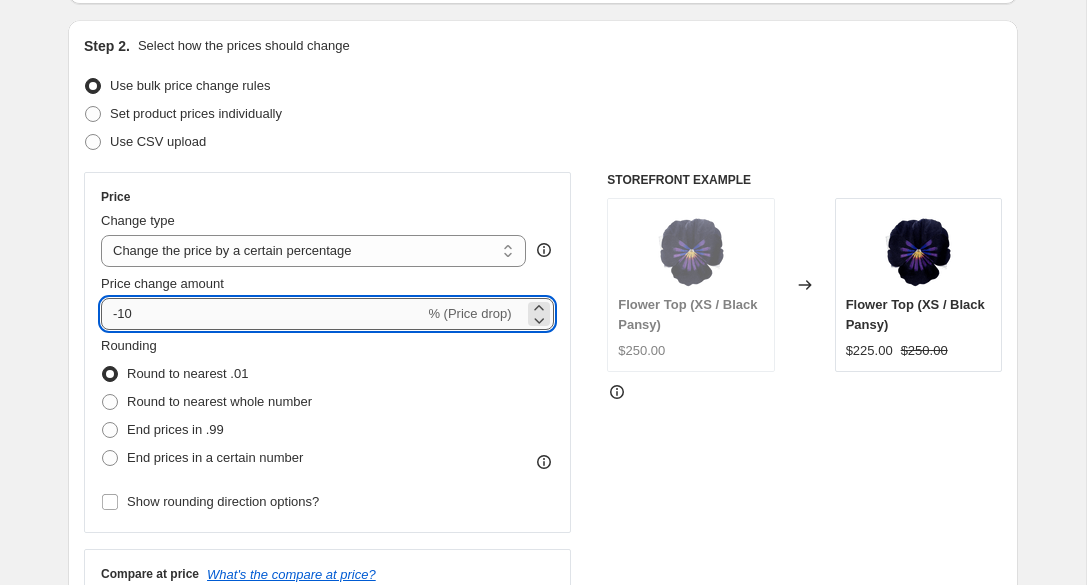 click on "-10" at bounding box center [262, 314] 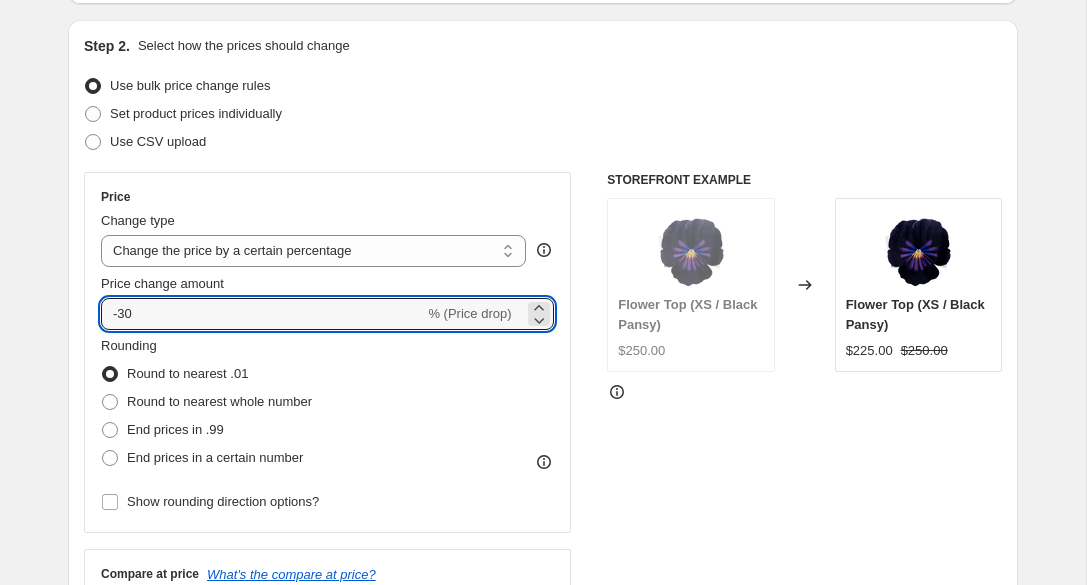 type on "-30" 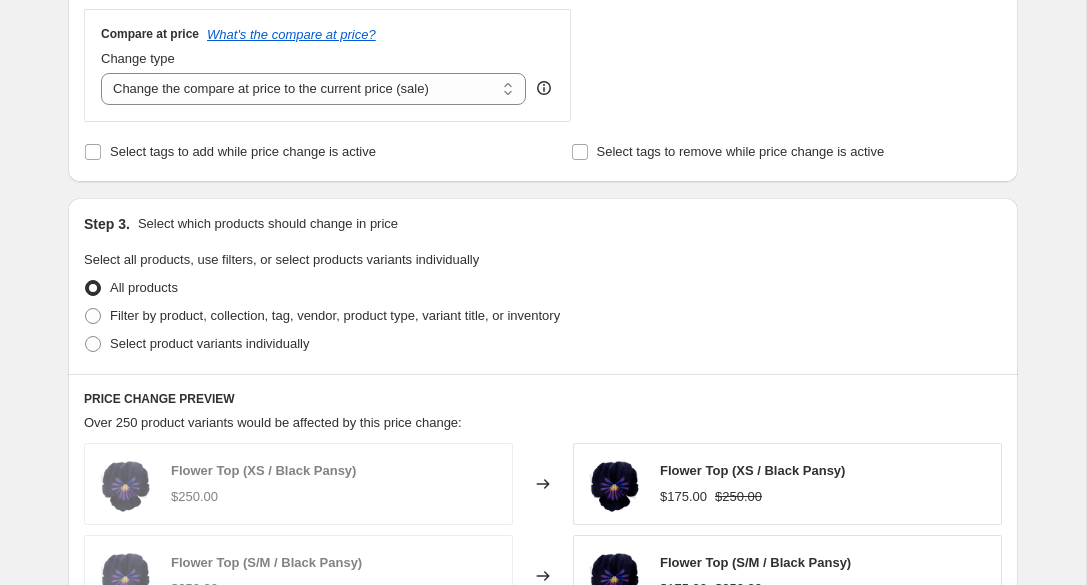scroll, scrollTop: 839, scrollLeft: 0, axis: vertical 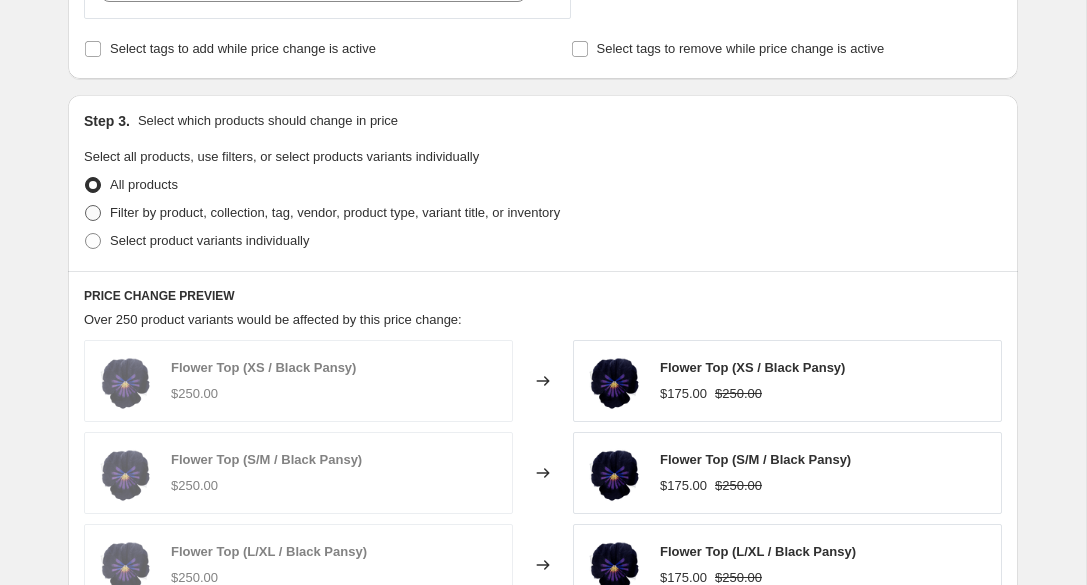 click on "Filter by product, collection, tag, vendor, product type, variant title, or inventory" at bounding box center (335, 212) 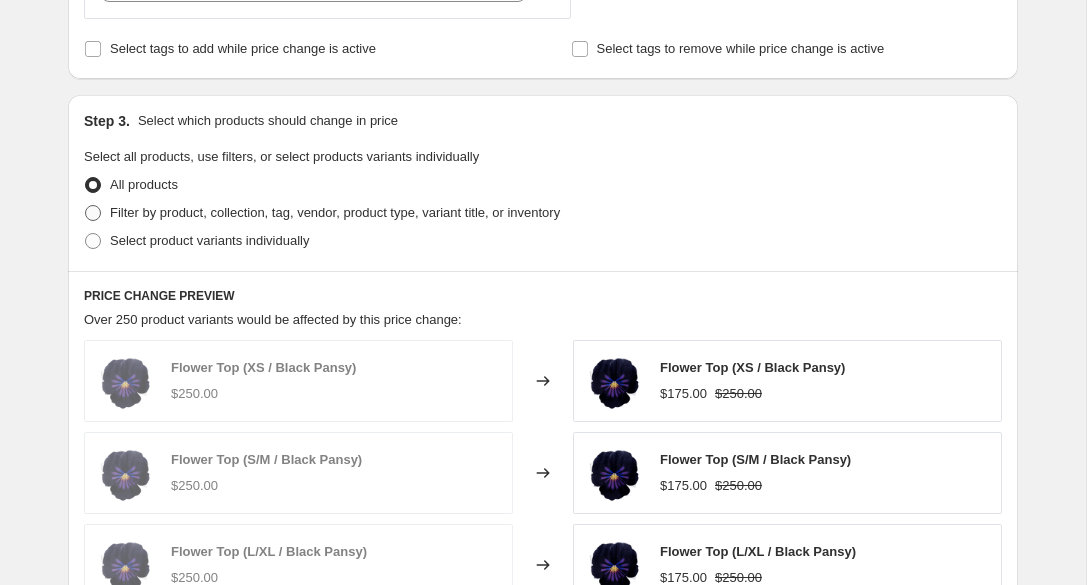 radio on "true" 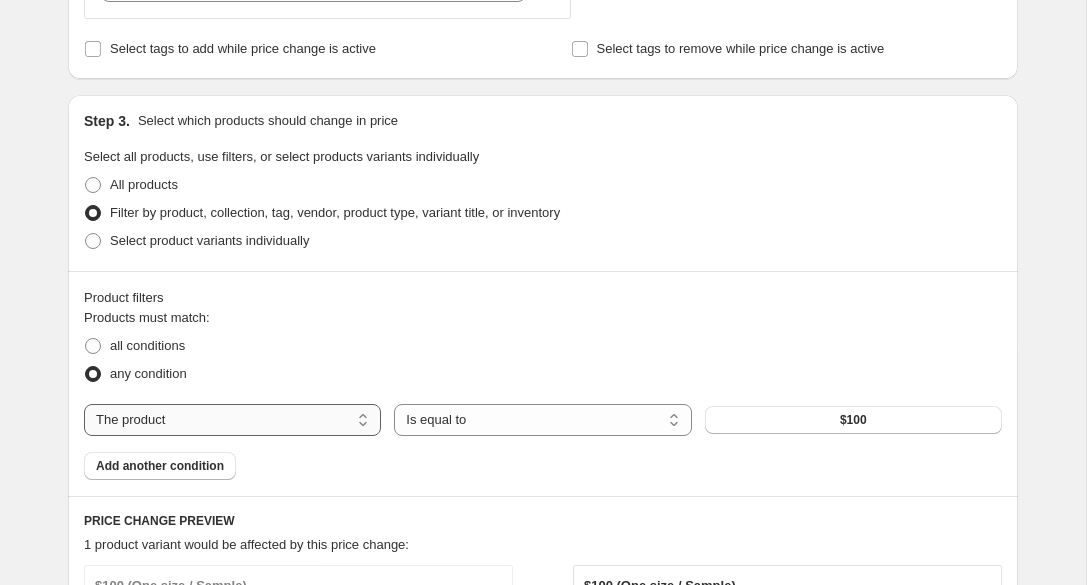 click on "The product The product's collection The product's tag The product's vendor The product's type The product's status The variant's title Inventory quantity" at bounding box center (232, 420) 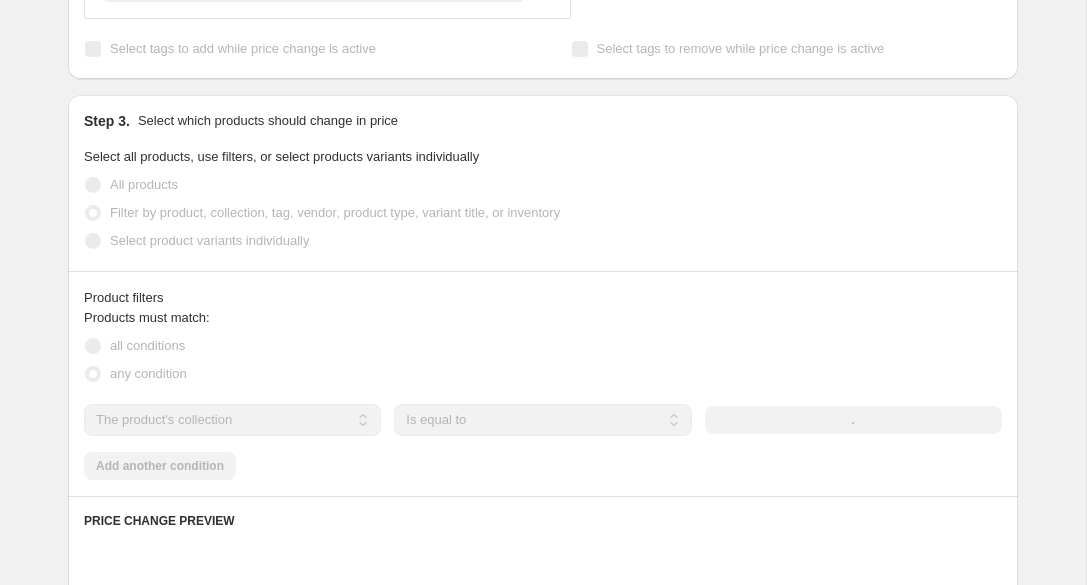 click on "The product The product's collection The product's tag The product's vendor The product's type The product's status The variant's title Inventory quantity The product's collection Is equal to Is not equal to Is equal to ." at bounding box center [543, 420] 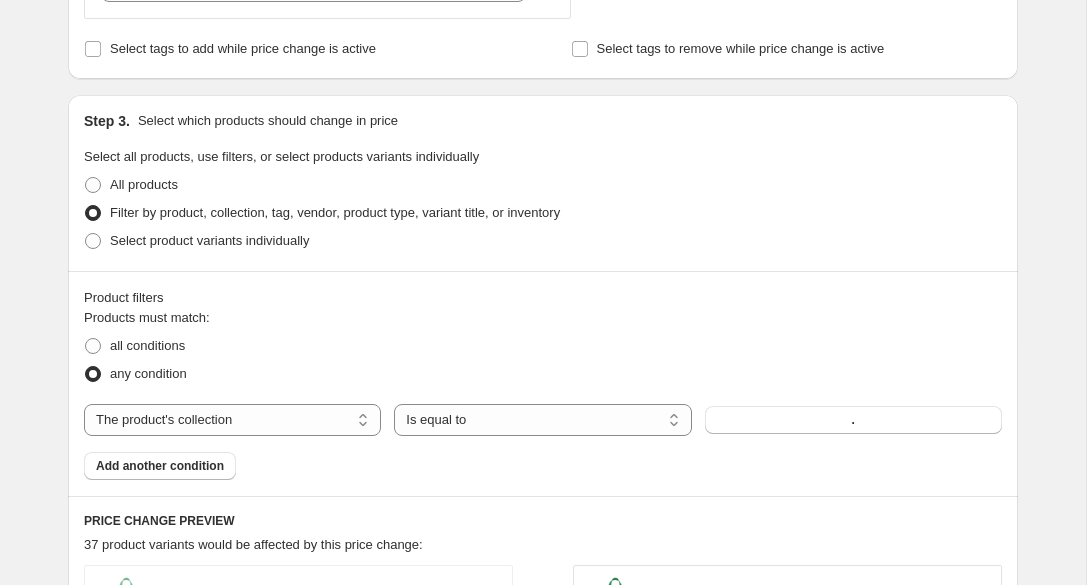 click on "." at bounding box center [853, 420] 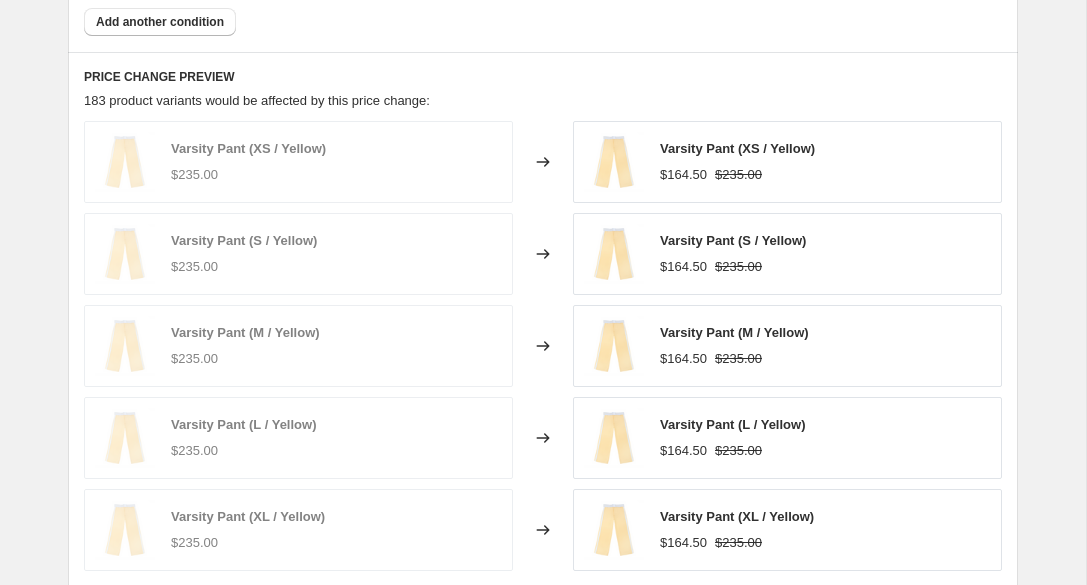 scroll, scrollTop: 1639, scrollLeft: 0, axis: vertical 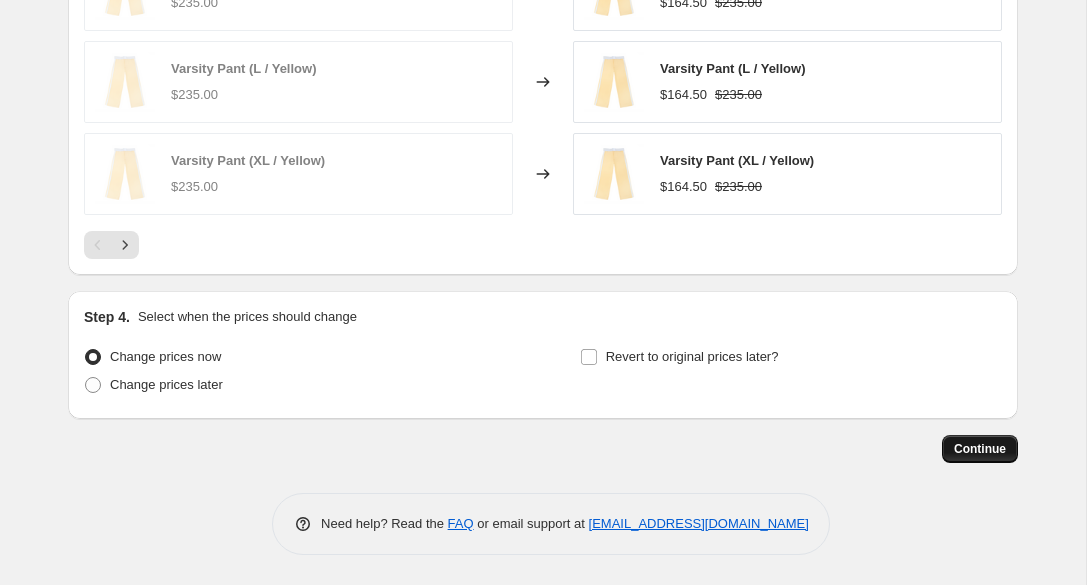 click on "Continue" at bounding box center (980, 449) 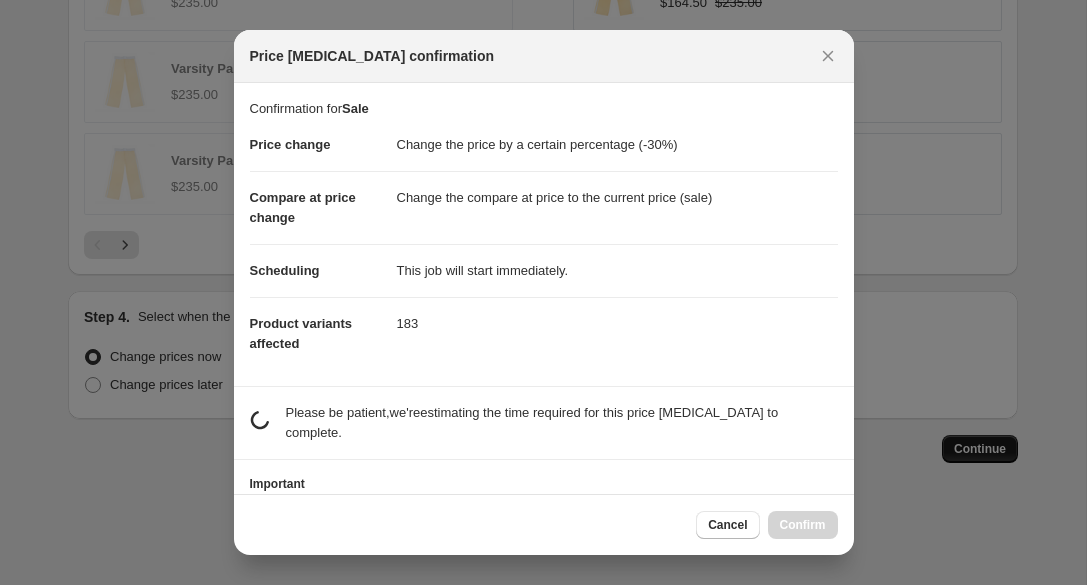 scroll, scrollTop: 0, scrollLeft: 0, axis: both 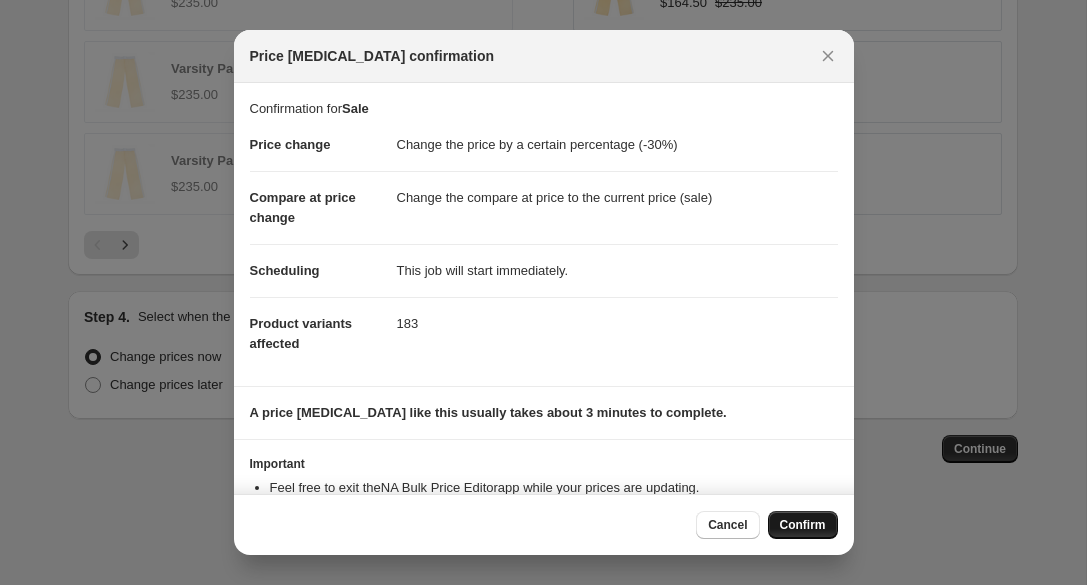 click on "Confirm" at bounding box center (803, 525) 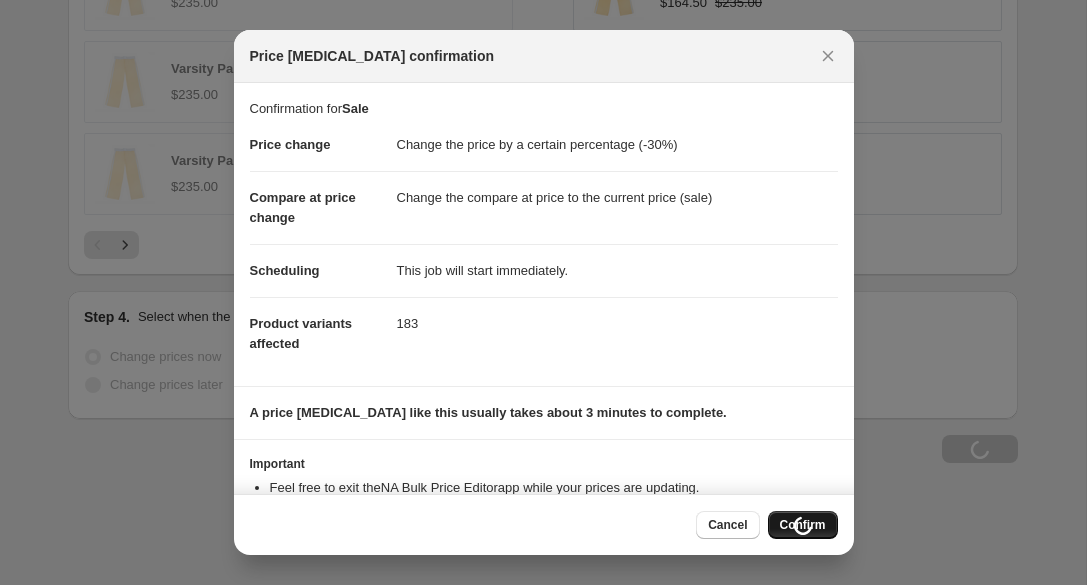 scroll, scrollTop: 1707, scrollLeft: 0, axis: vertical 